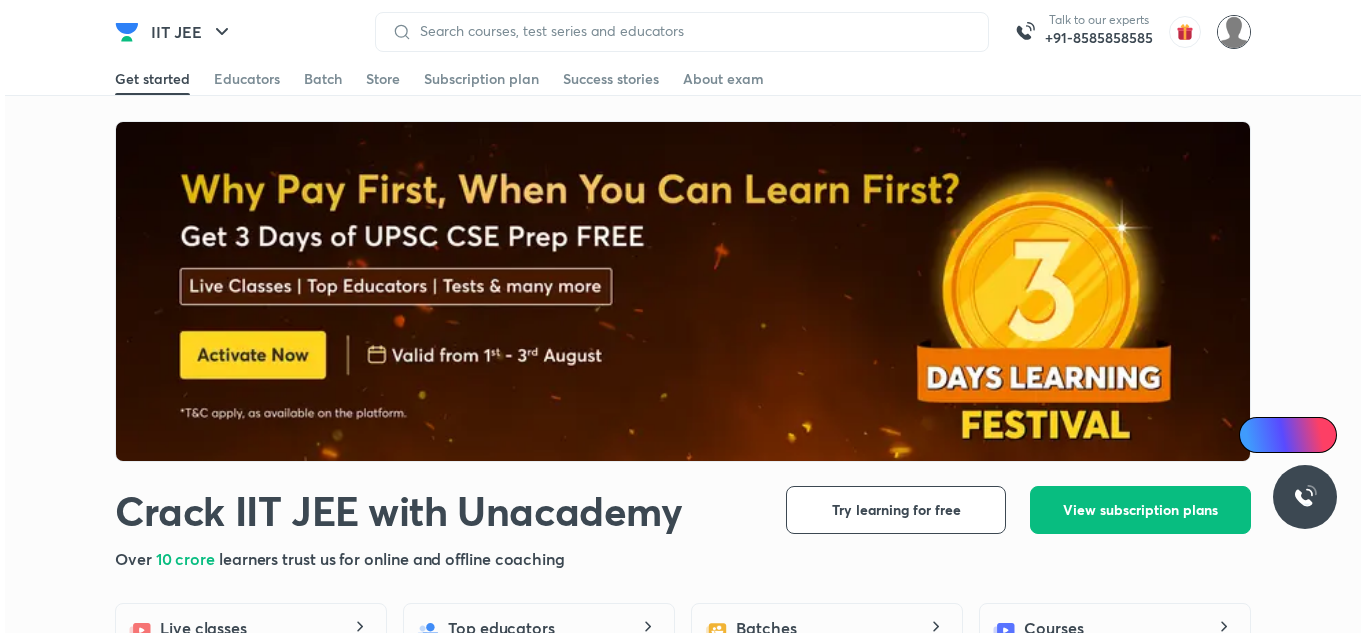 scroll, scrollTop: 0, scrollLeft: 0, axis: both 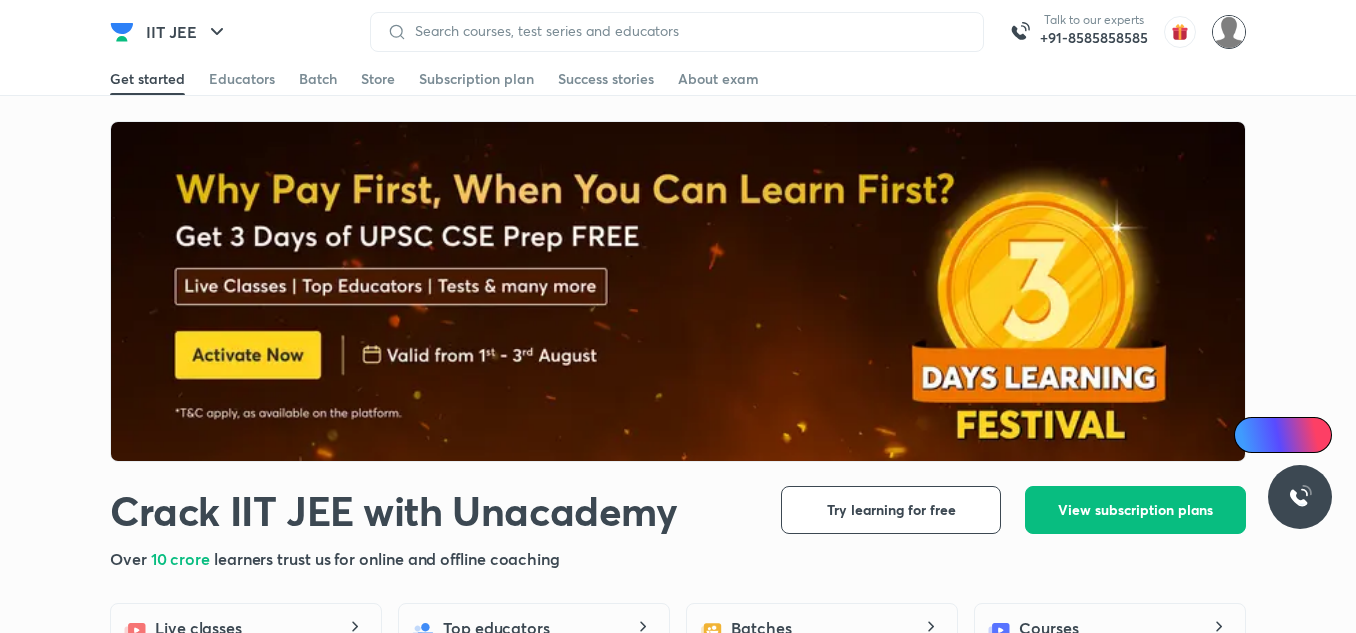 click at bounding box center [1229, 32] 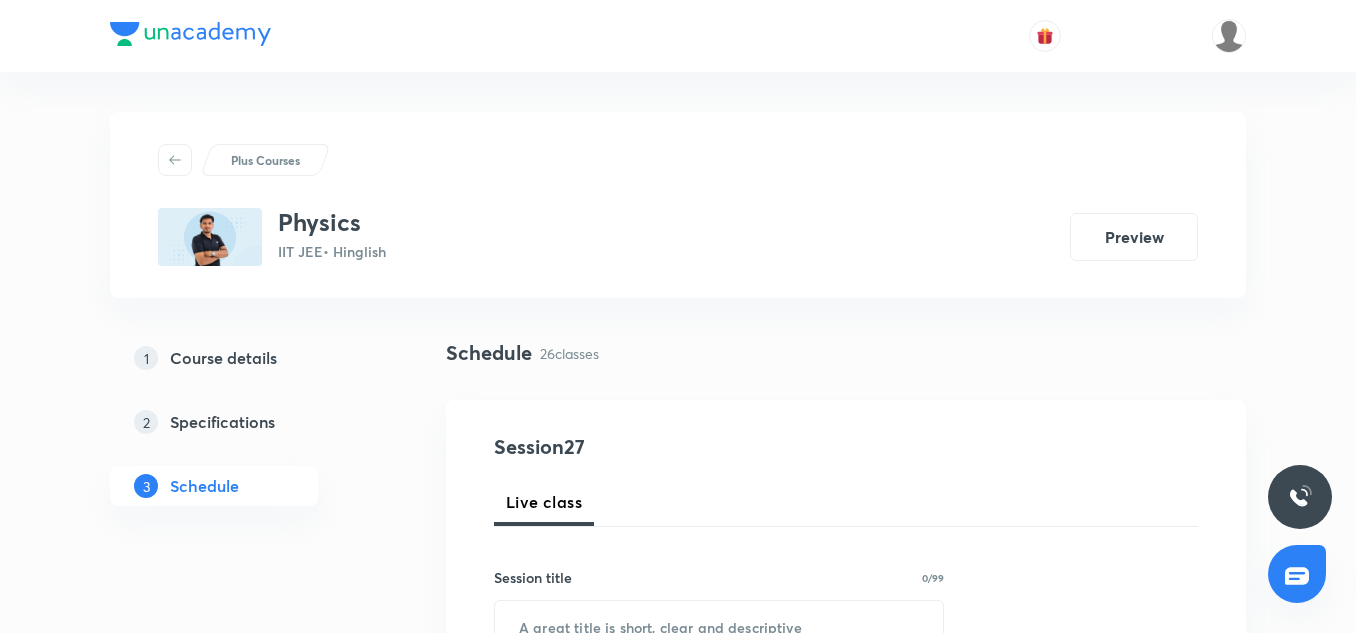 scroll, scrollTop: 3888, scrollLeft: 0, axis: vertical 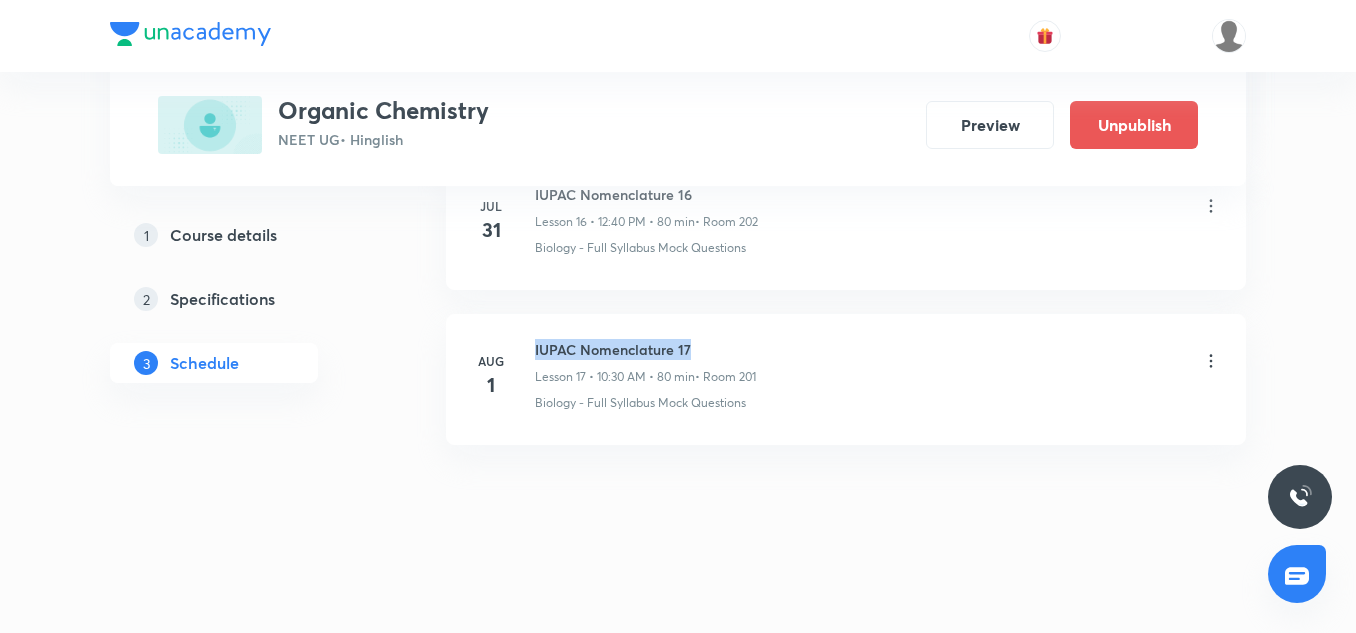 drag, startPoint x: 748, startPoint y: 330, endPoint x: 529, endPoint y: 315, distance: 219.51309 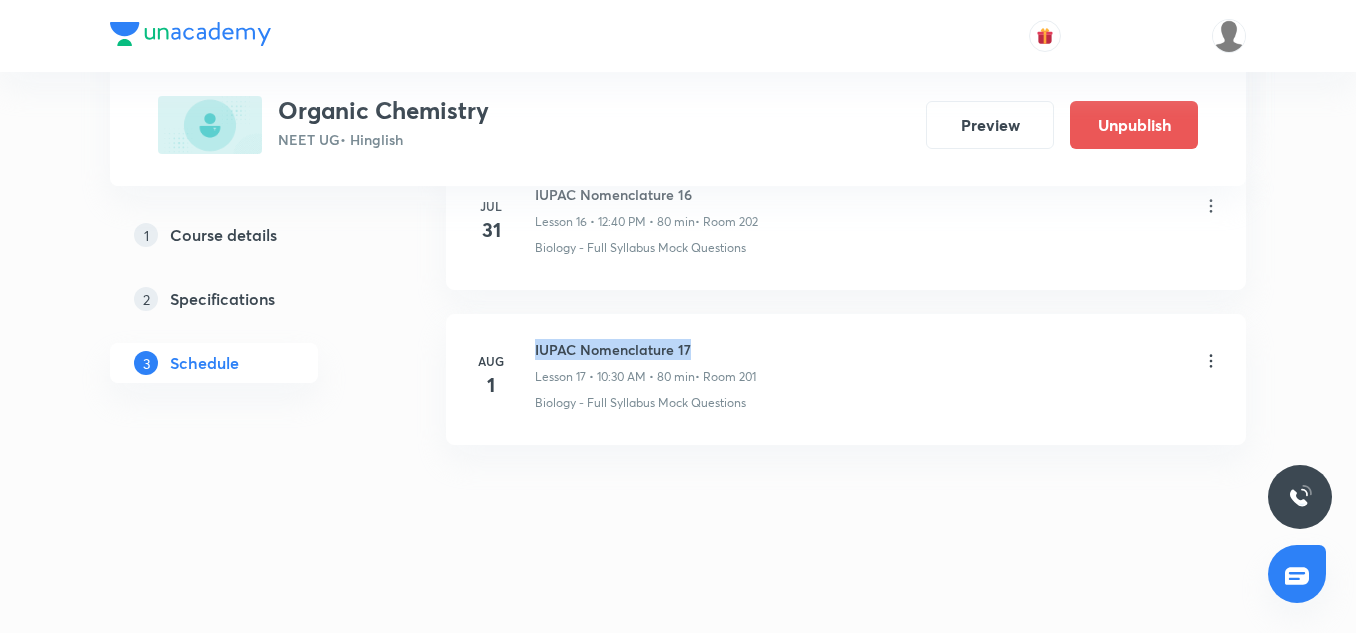 copy on "IUPAC Nomenclature 17" 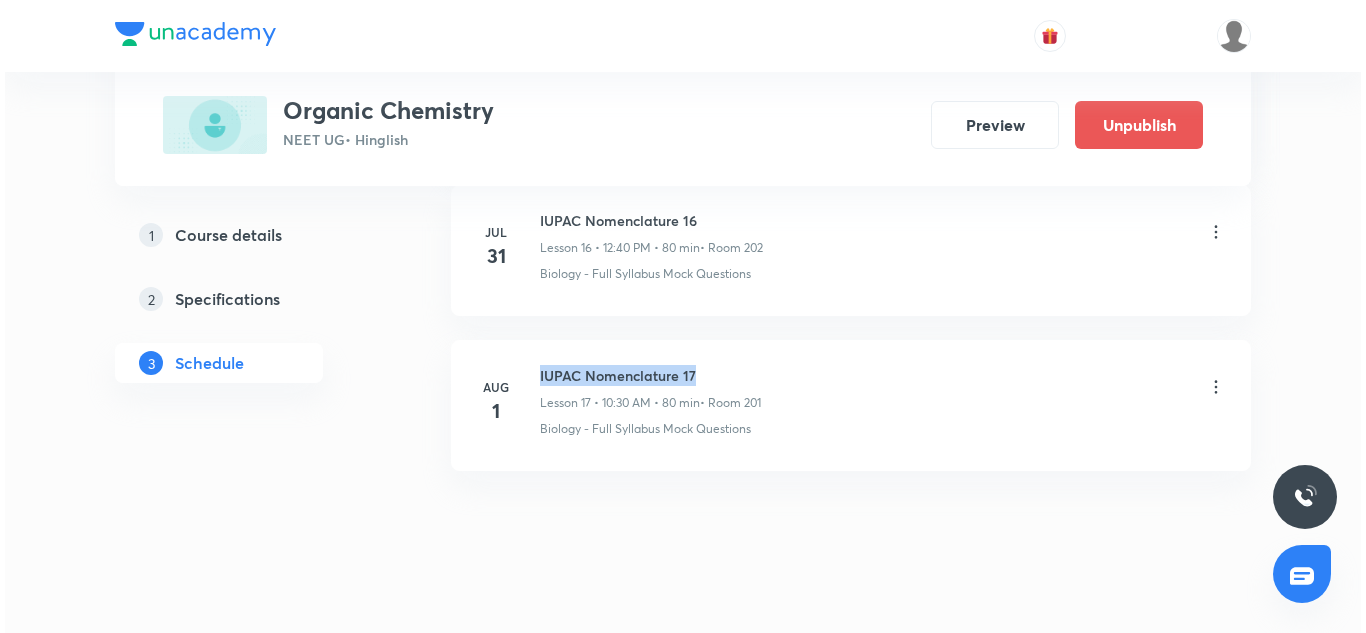 scroll, scrollTop: 3548, scrollLeft: 0, axis: vertical 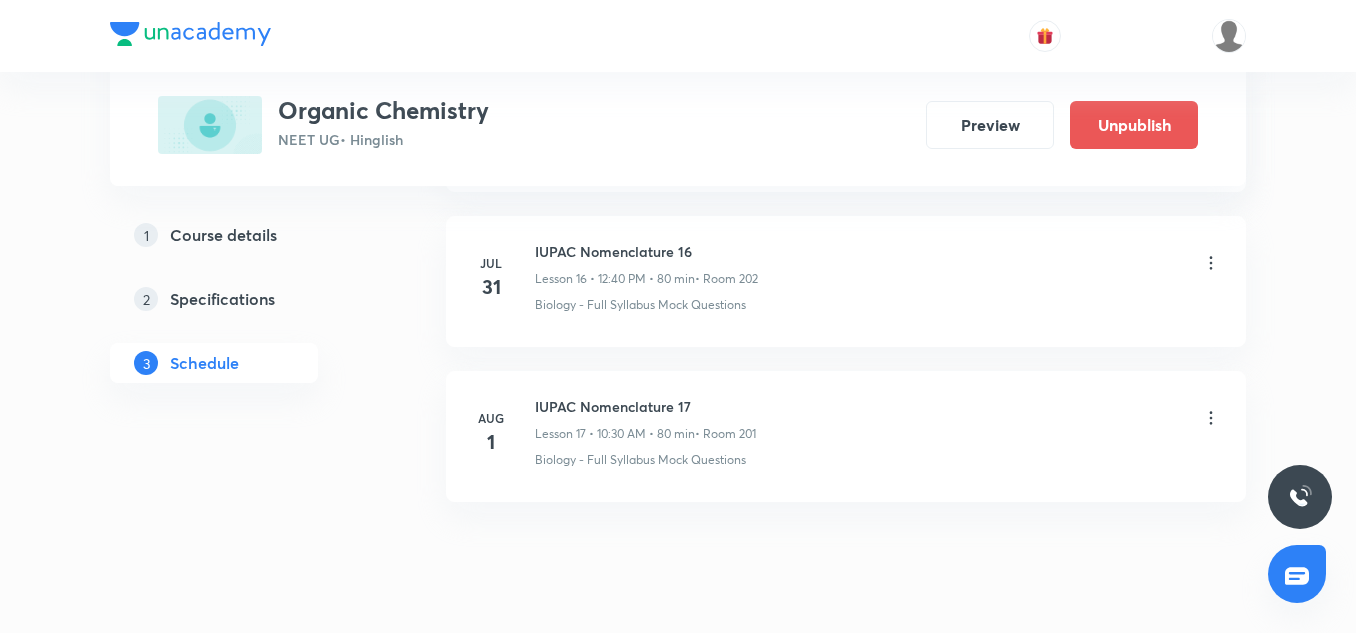 click on "Schedule 17  classes Session  18 Live class Session title 0/99 ​ Schedule for Aug 1, 2025, 9:45 AM ​ Duration (in minutes) ​   Session type Online Offline Room Select centre room Sub-concepts Select concepts that wil be covered in this session Add Cancel Jun 23 IUPAC Nomenclature 1 Lesson 1 • 11:26 AM • 60 min  • Room VN 301 Biology - Full Syllabus Mock Questions Jun 26 IUPAC Nomenclature 2 Lesson 2 • 8:00 AM • 80 min  • Room 208 Biology - Full Syllabus Mock Questions Jun 26 IUPAC Nomenclature 3 Lesson 3 • 9:30 AM • 80 min  • Room 208 Biology - Full Syllabus Mock Questions Jun 27 IUPAC Nomenclature 4 Lesson 4 • 8:00 AM • 80 min  • Room 207 Biology - Full Syllabus Mock Questions Jun 27 IUPAC Nomenclature 5 Lesson 5 • 11:10 AM • 80 min  • Room 207 Biology - Full Syllabus Mock Questions Jun 30 IUPAC Nomenclature 6 Lesson 6 • 11:10 AM • 80 min  • Room 202 Practice Questions Jul 4 IUPAC Nomenclature 7 Lesson 7 • 11:10 AM • 80 min  • Room 202 Jul 9 Jul 11 Jul 1" at bounding box center [846, -1278] 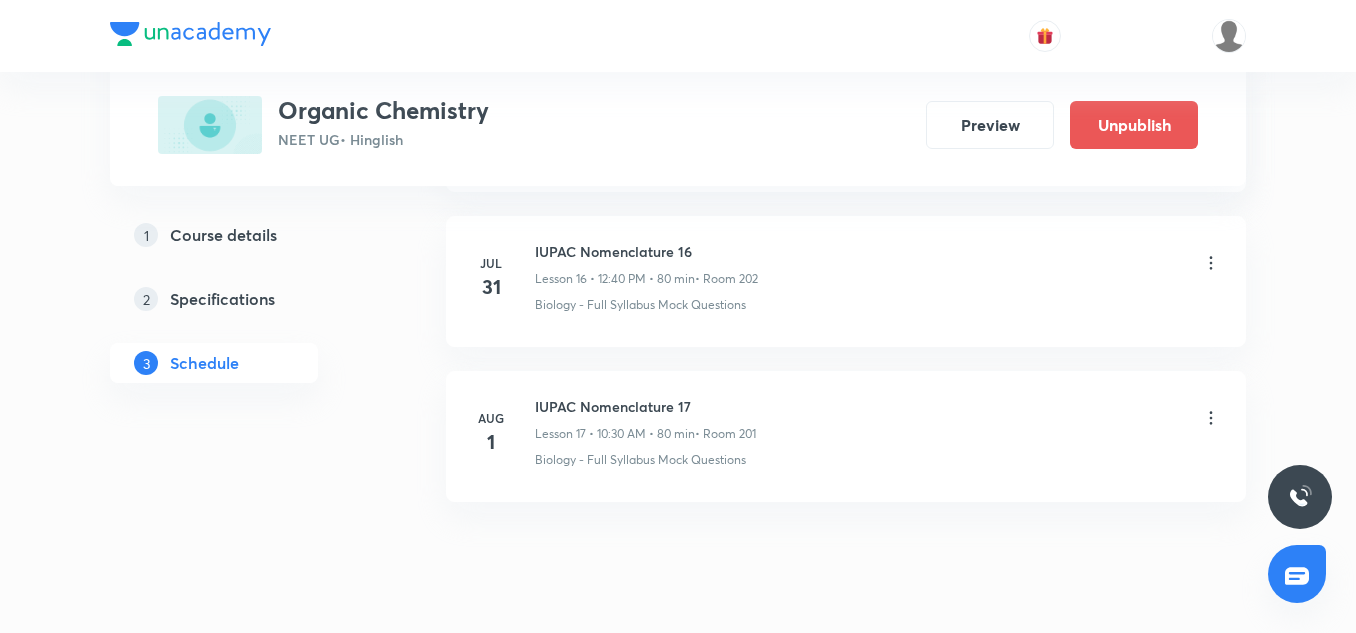click 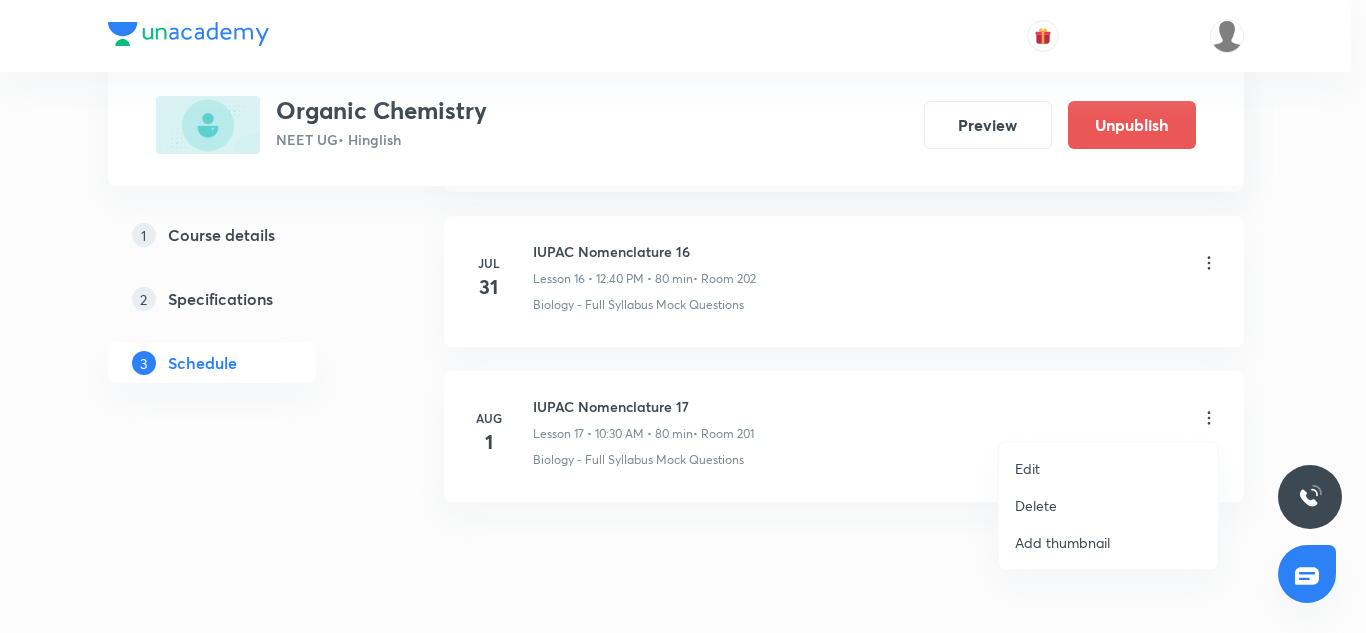click on "Edit" at bounding box center (1027, 468) 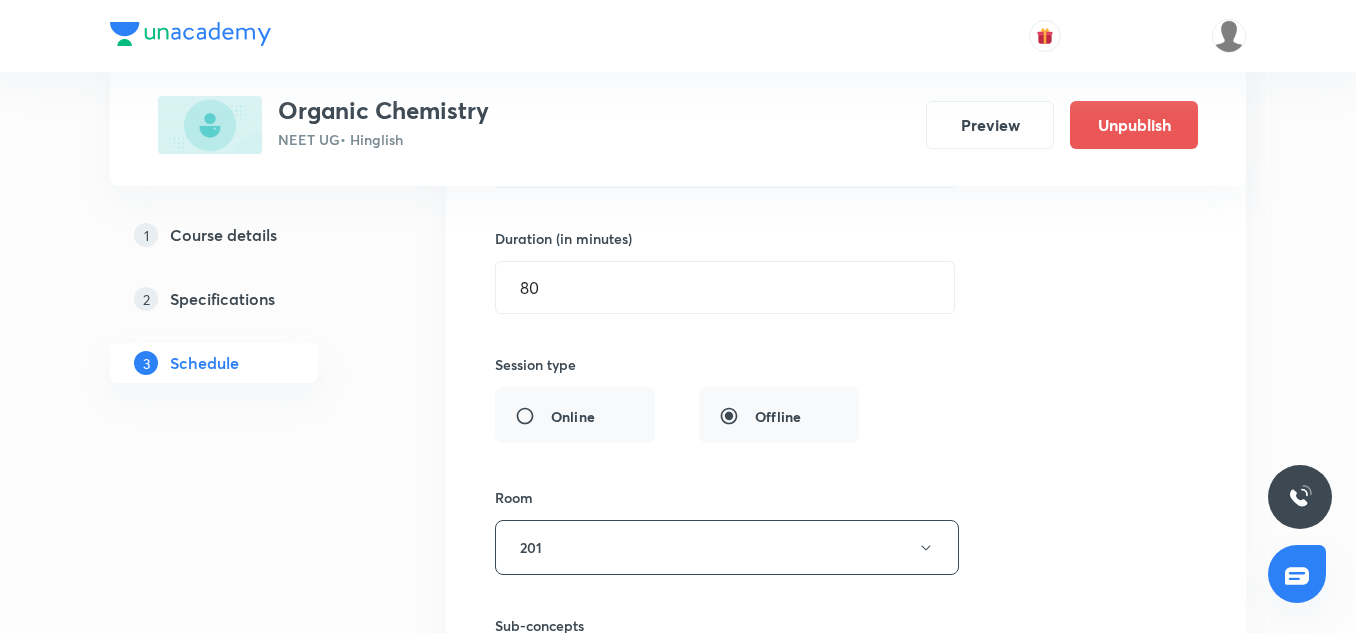 scroll, scrollTop: 2875, scrollLeft: 0, axis: vertical 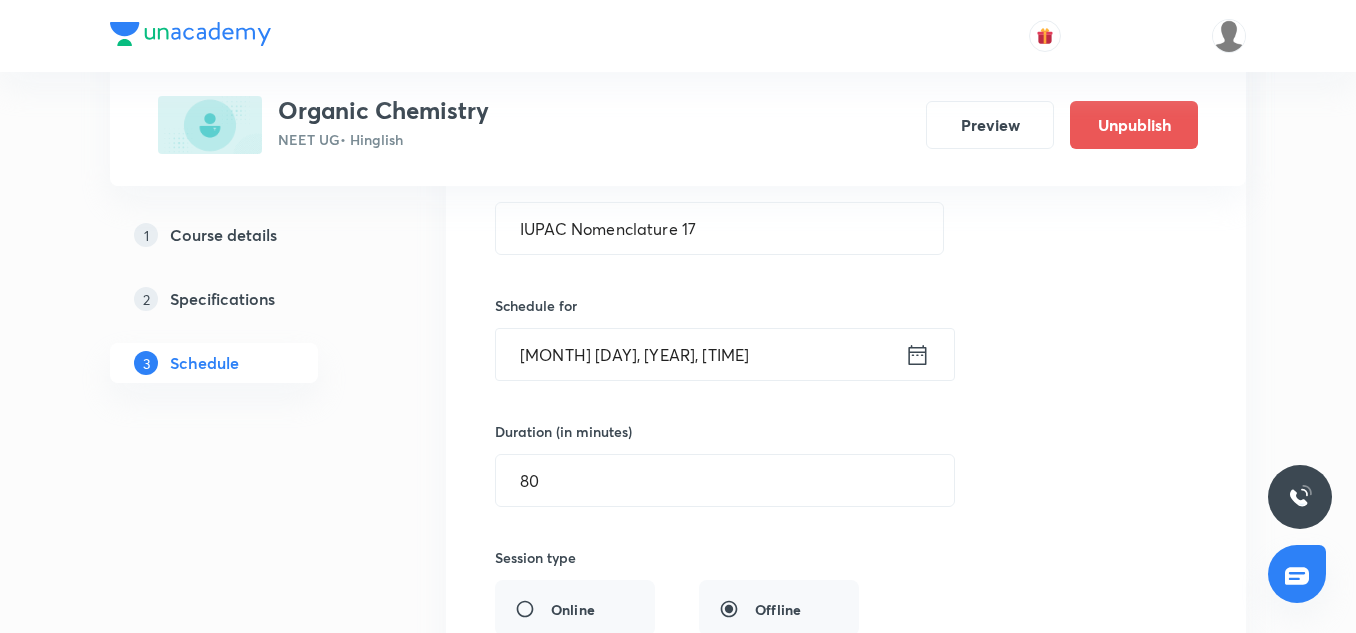 click on "Aug 1, 2025, 10:30 AM" at bounding box center (700, 354) 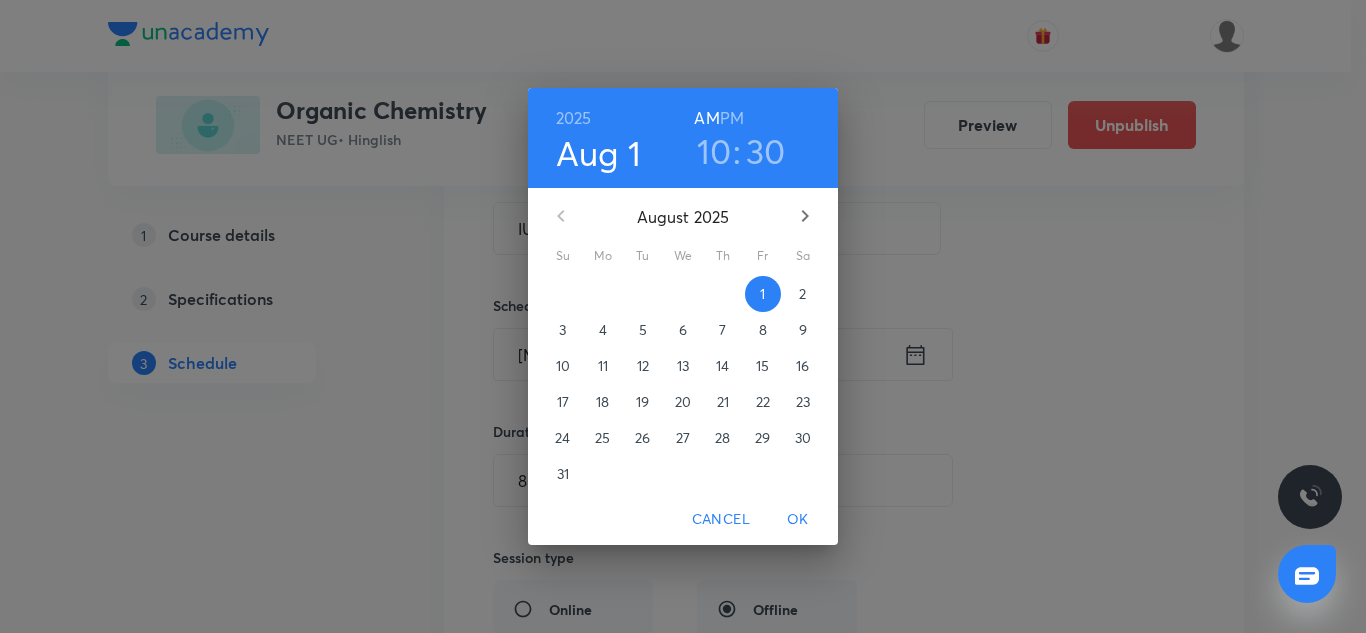 click on "10" at bounding box center (714, 151) 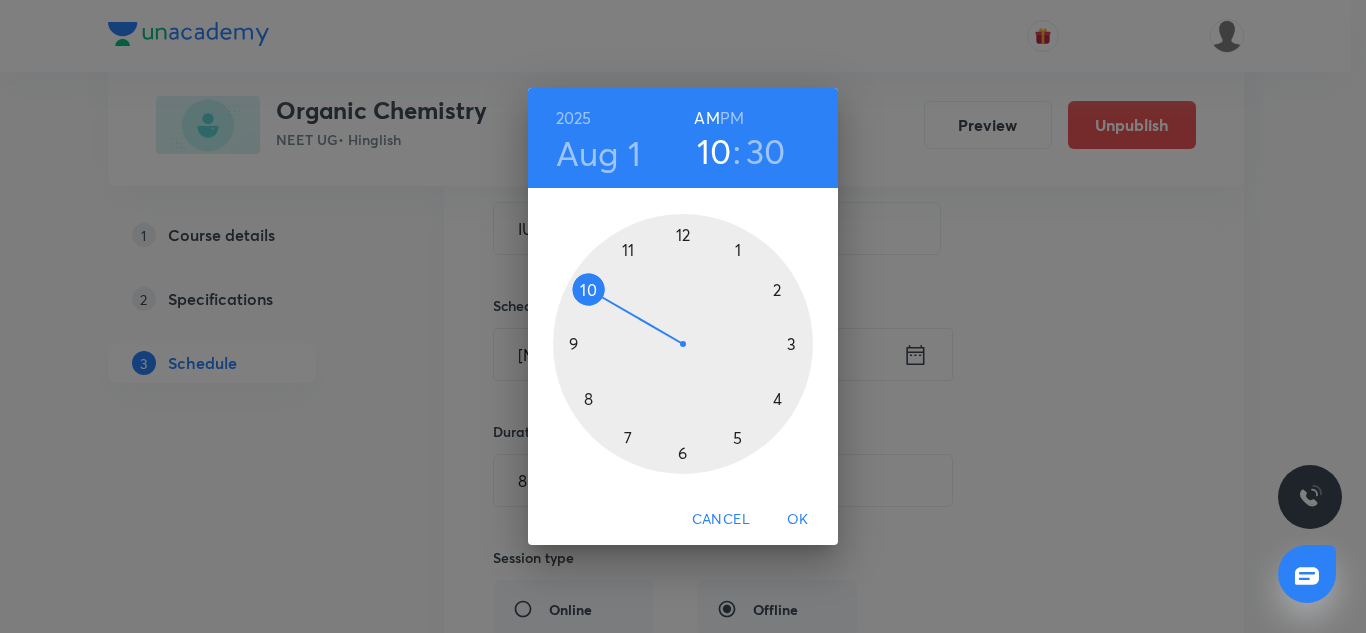 click at bounding box center [683, 344] 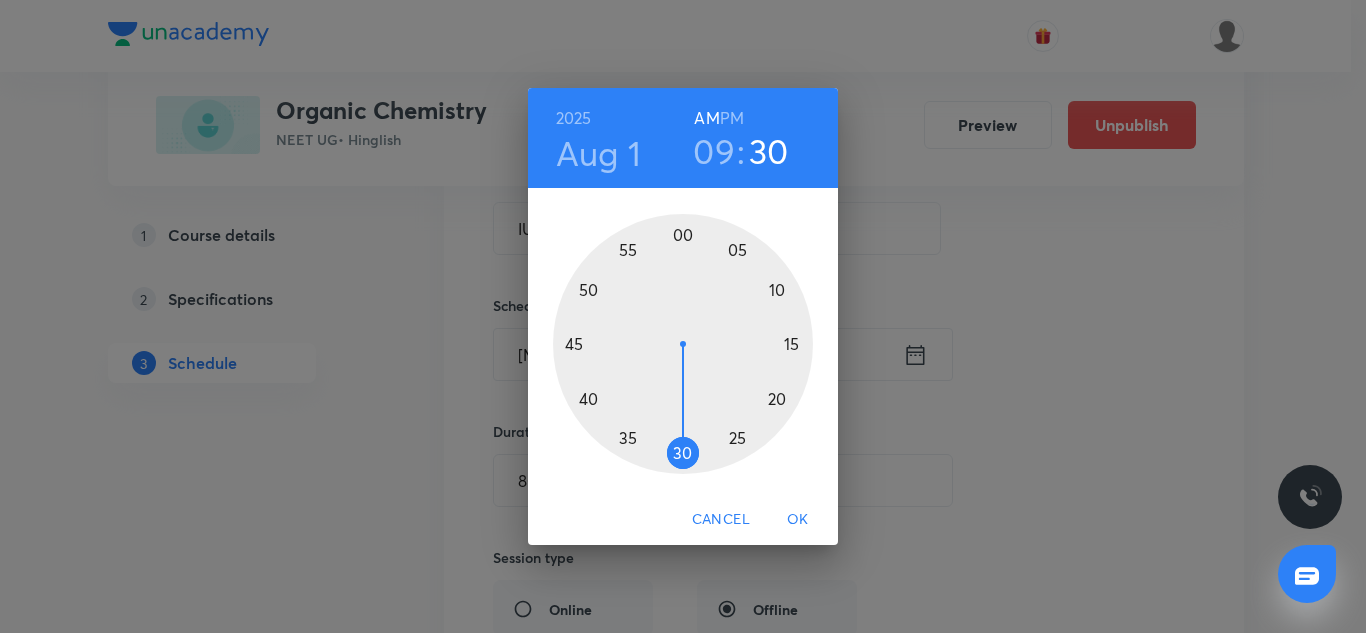 click at bounding box center (683, 344) 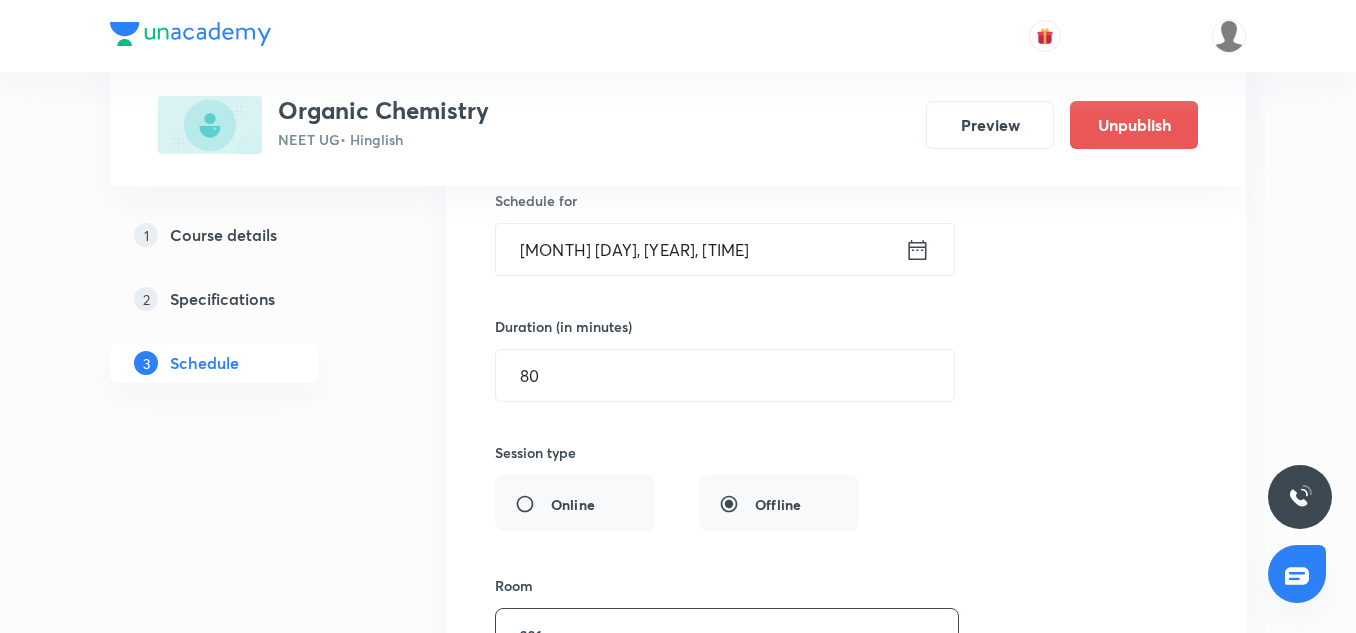 scroll, scrollTop: 2981, scrollLeft: 0, axis: vertical 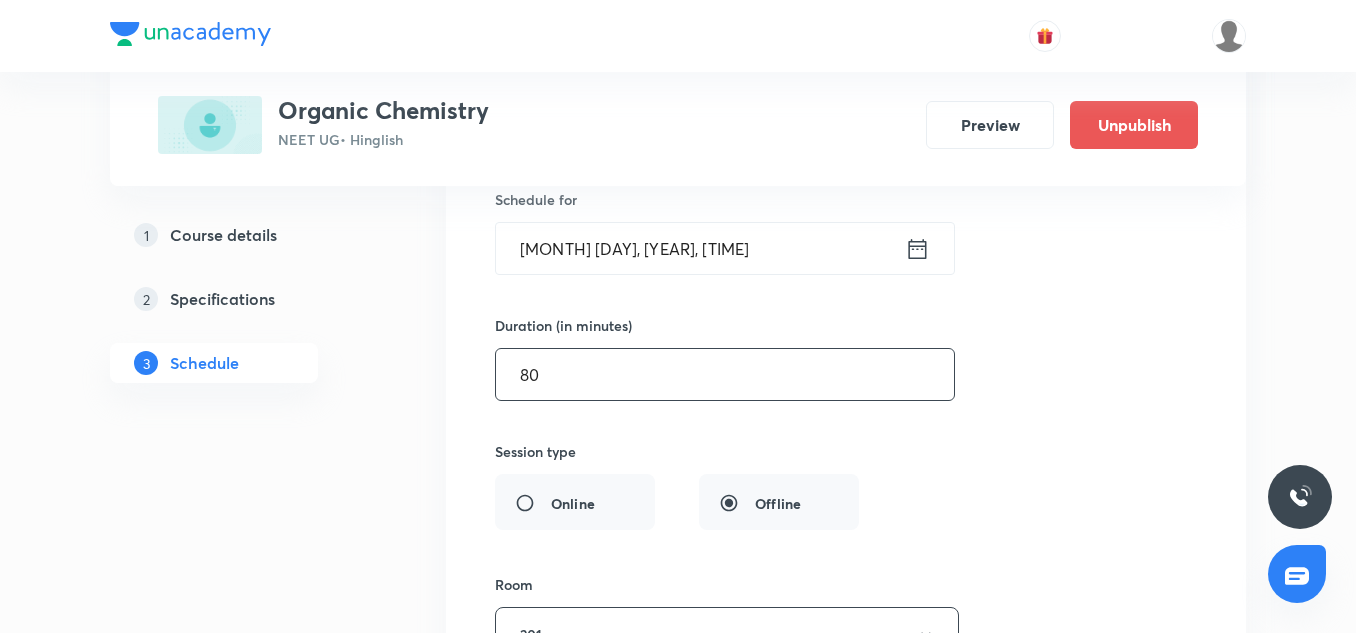 click on "80" at bounding box center [725, 374] 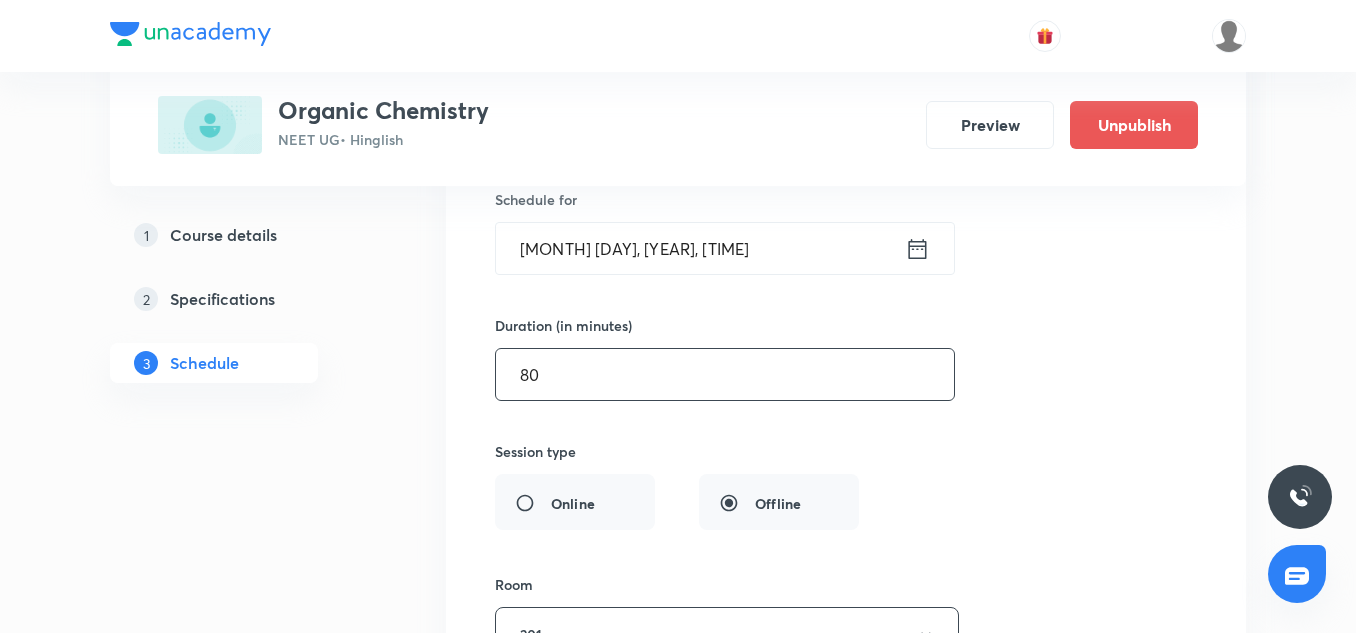type on "8" 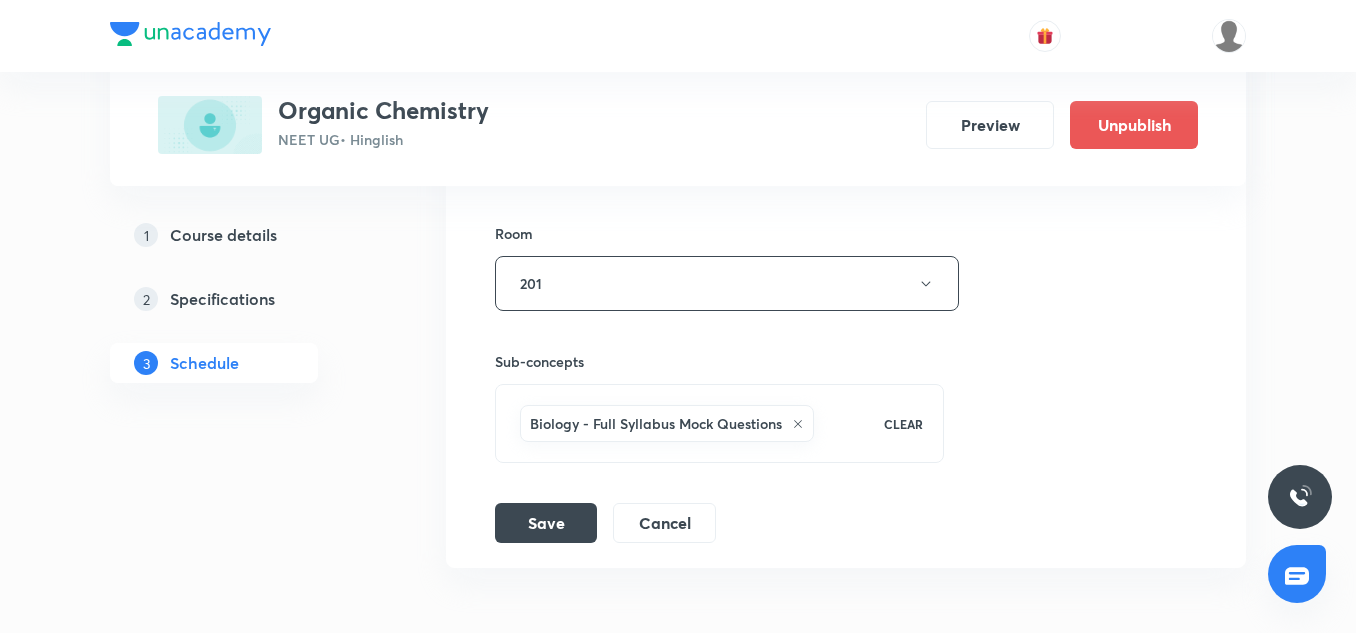 scroll, scrollTop: 3455, scrollLeft: 0, axis: vertical 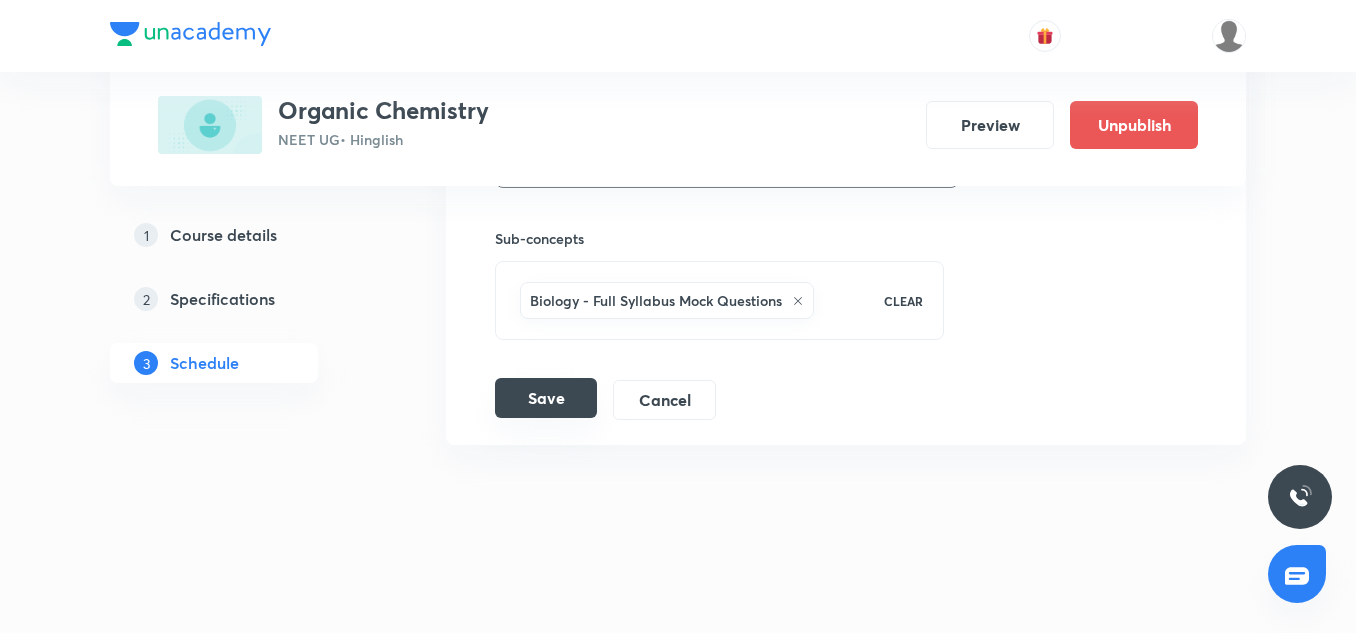 type on "60" 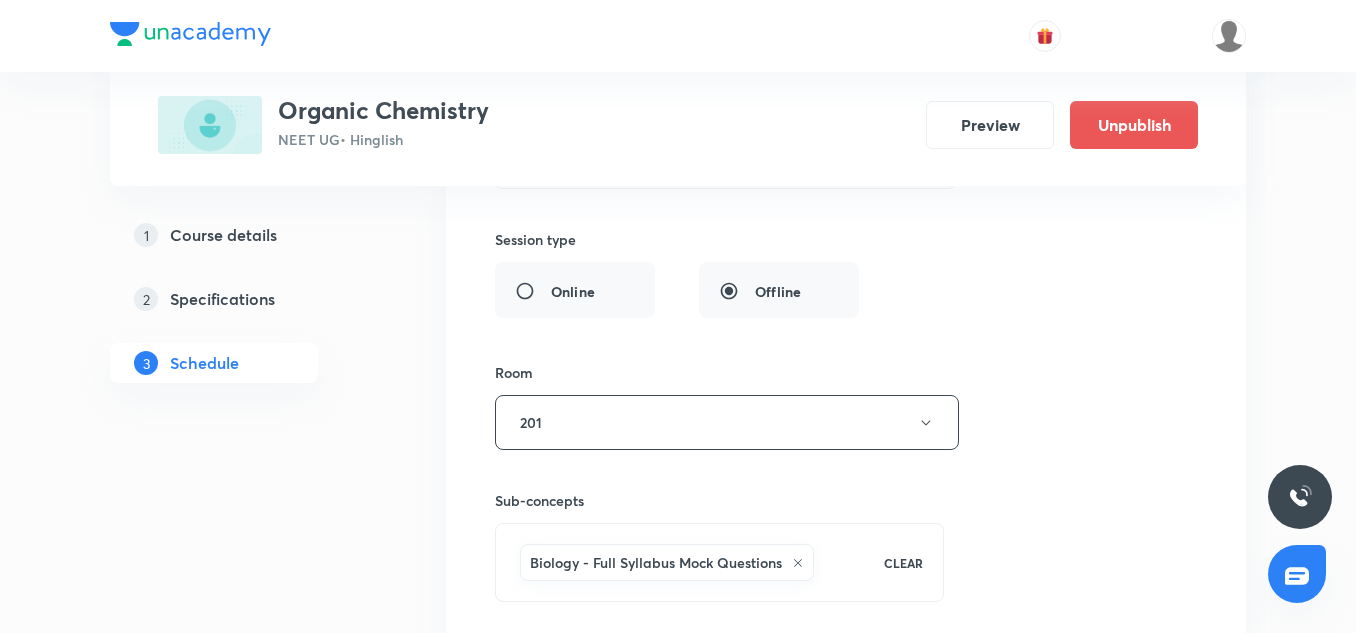scroll, scrollTop: 3455, scrollLeft: 0, axis: vertical 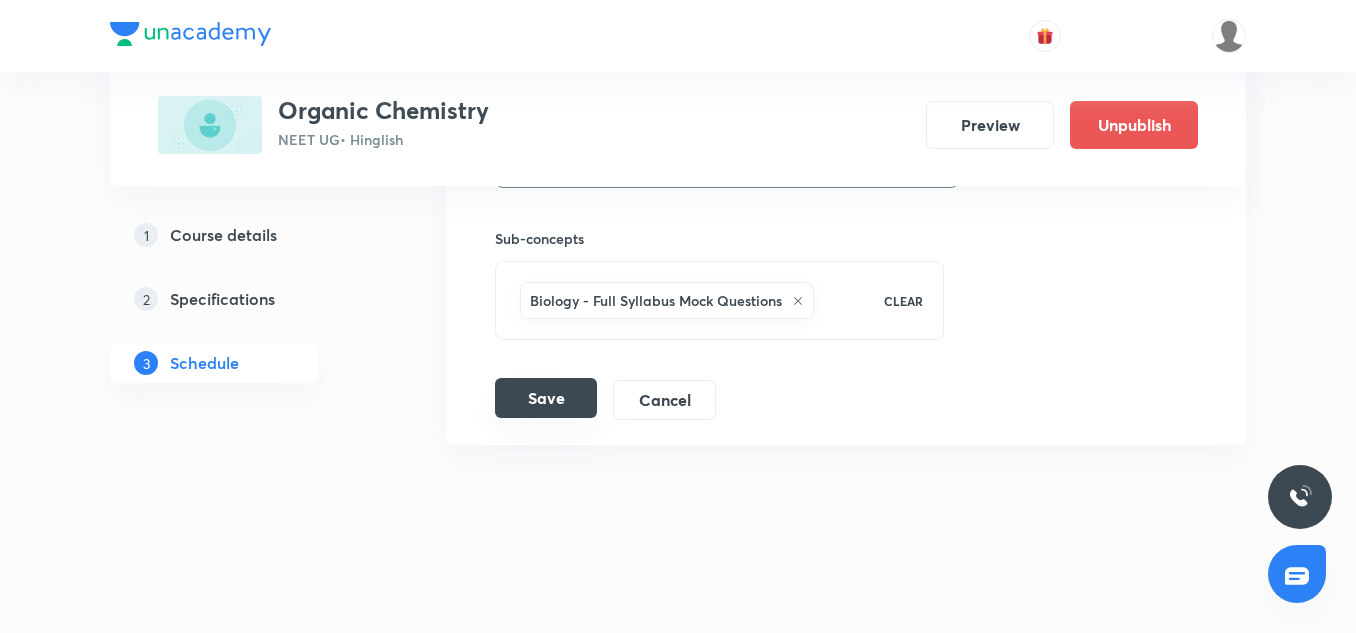 click on "Save" at bounding box center (546, 398) 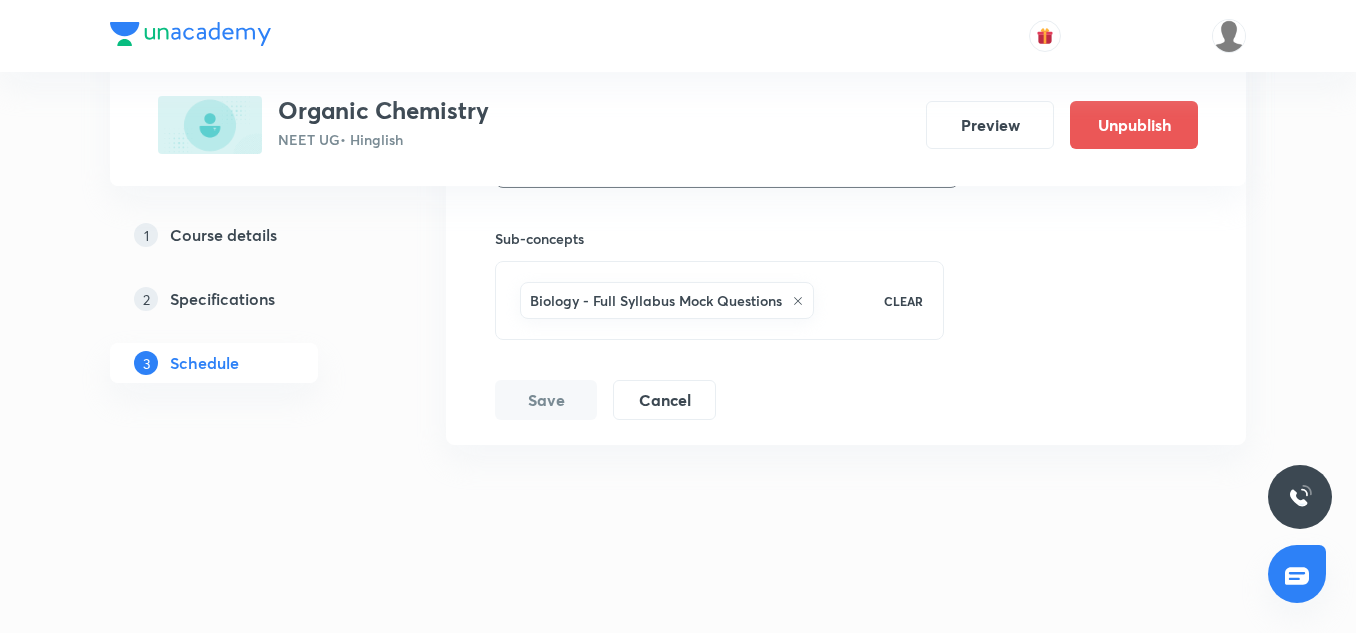 click on "Save" at bounding box center [546, 400] 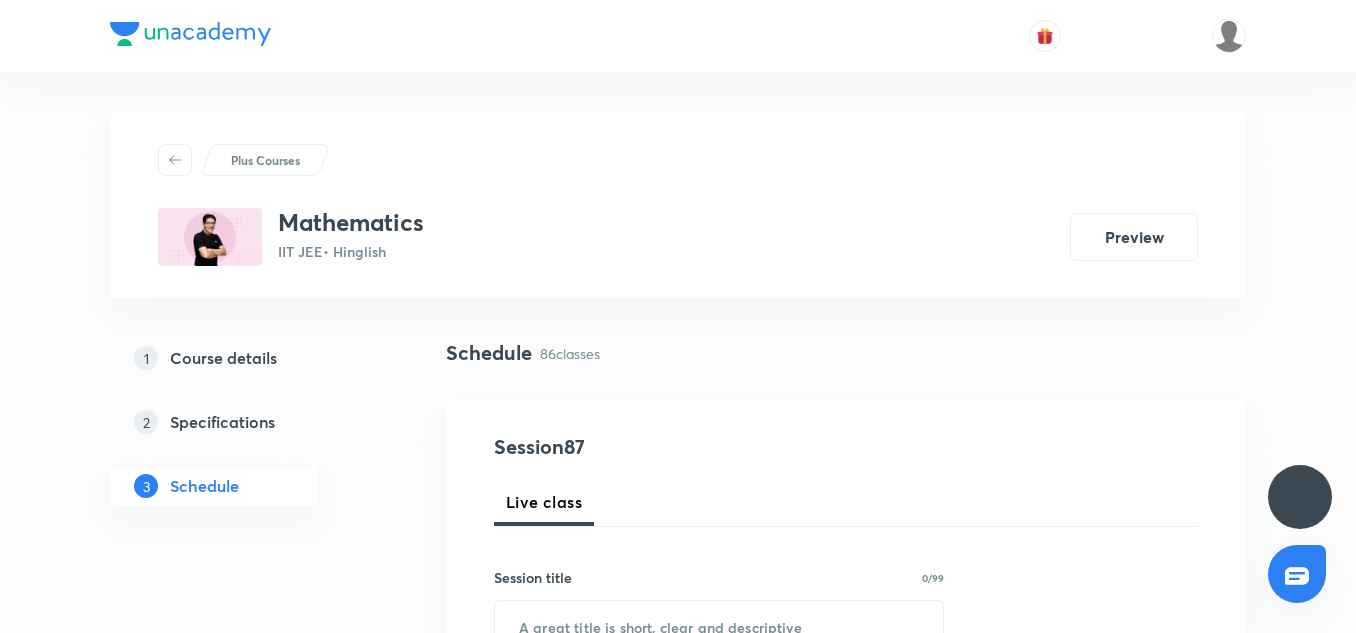 scroll, scrollTop: 7888, scrollLeft: 0, axis: vertical 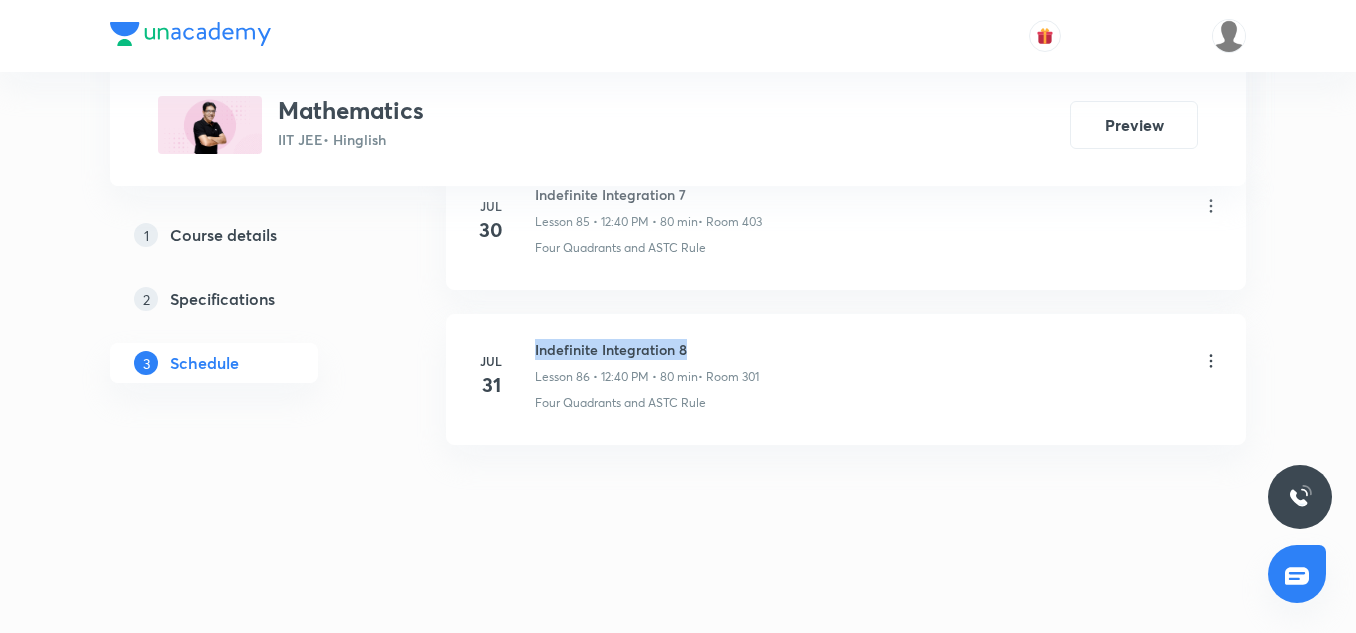 drag, startPoint x: 723, startPoint y: 341, endPoint x: 527, endPoint y: 315, distance: 197.71696 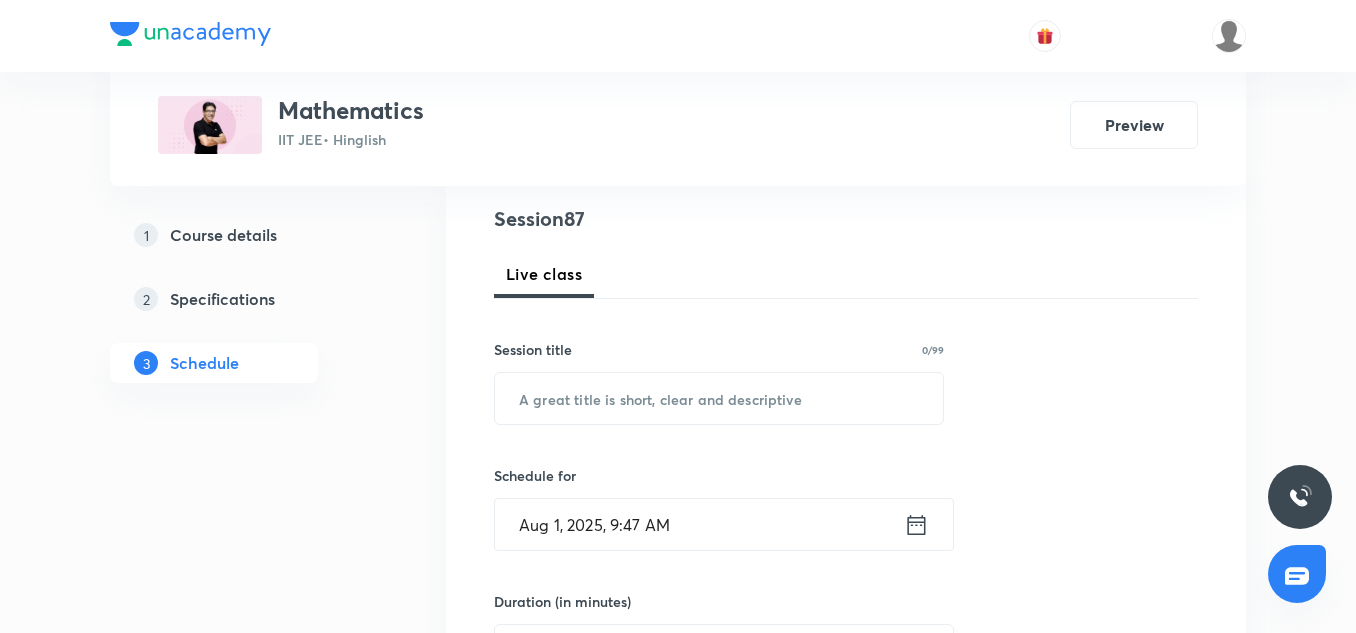scroll, scrollTop: 229, scrollLeft: 0, axis: vertical 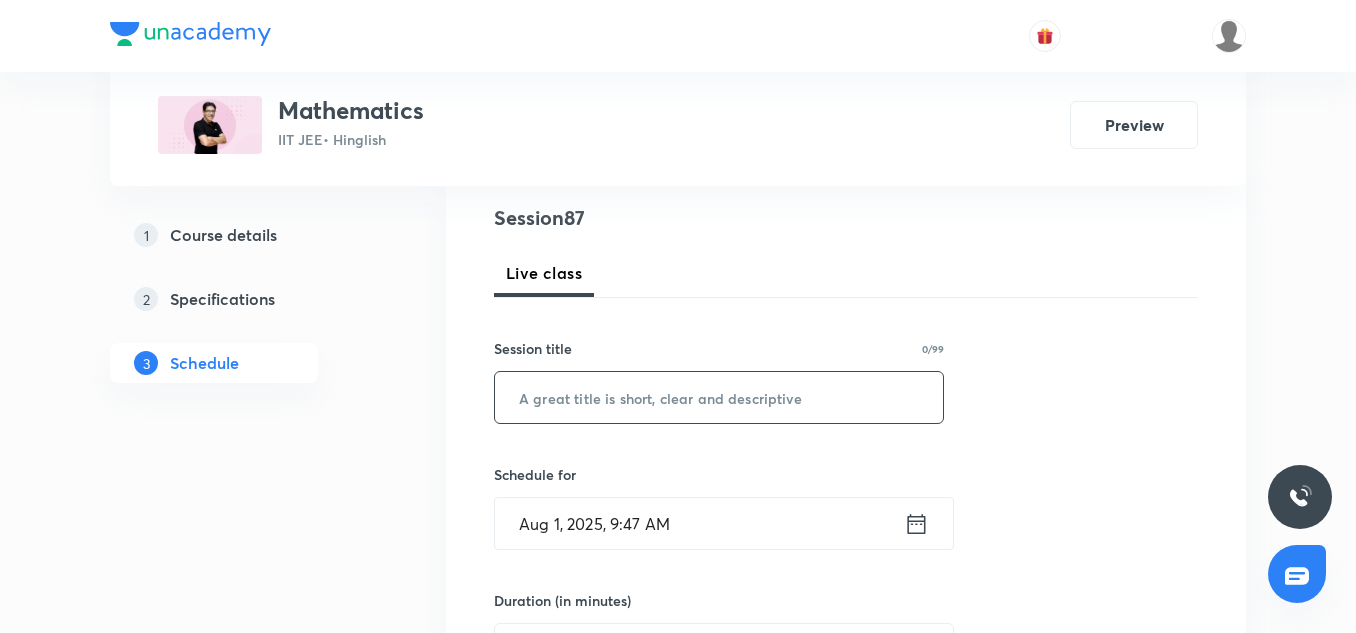 paste on "Indefinite Integration 8" 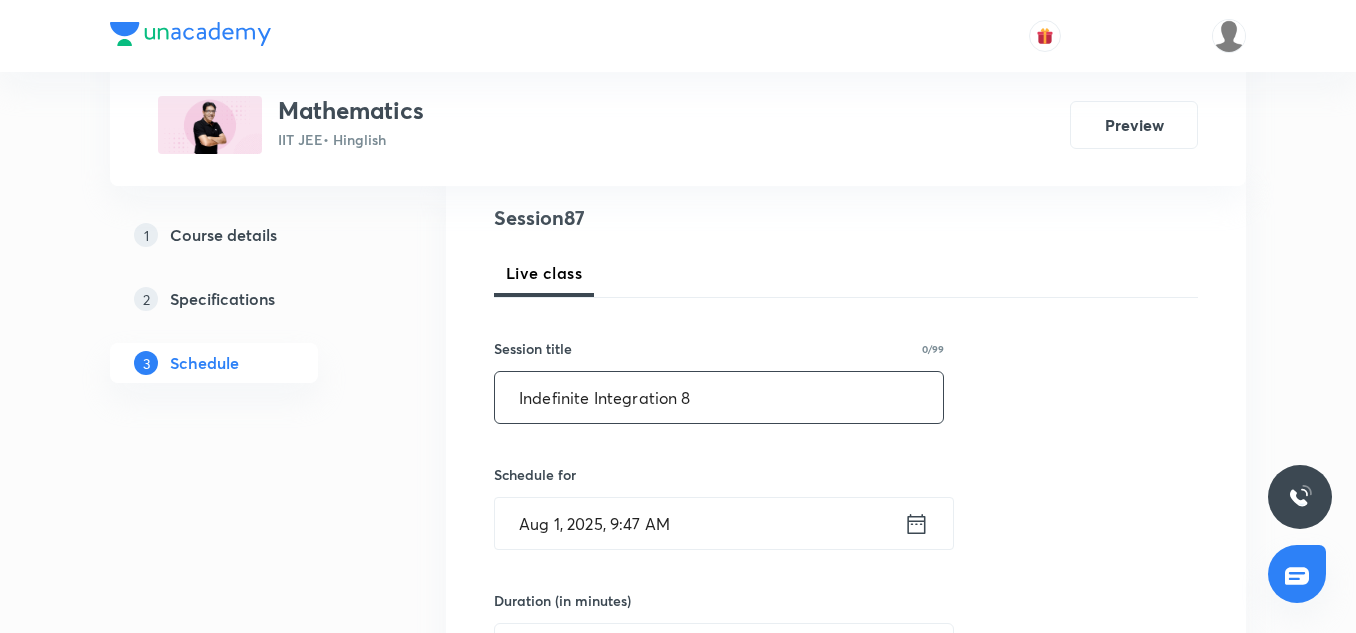 click on "Indefinite Integration 8" at bounding box center [719, 397] 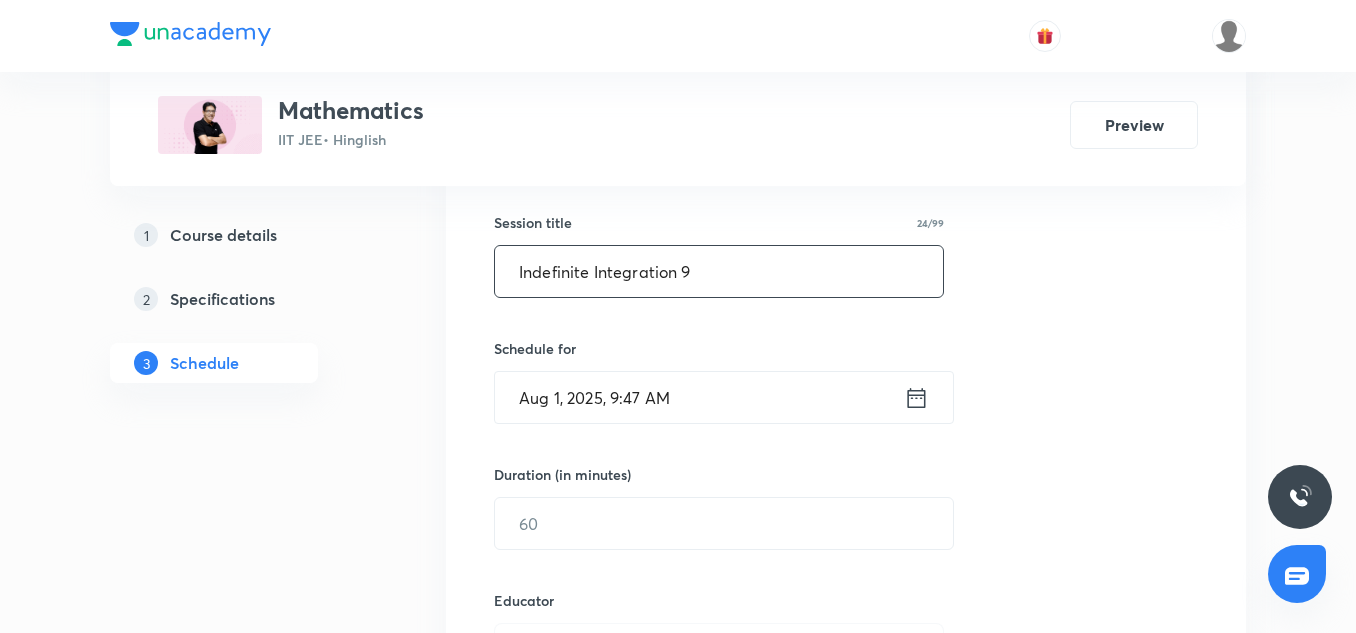 scroll, scrollTop: 359, scrollLeft: 0, axis: vertical 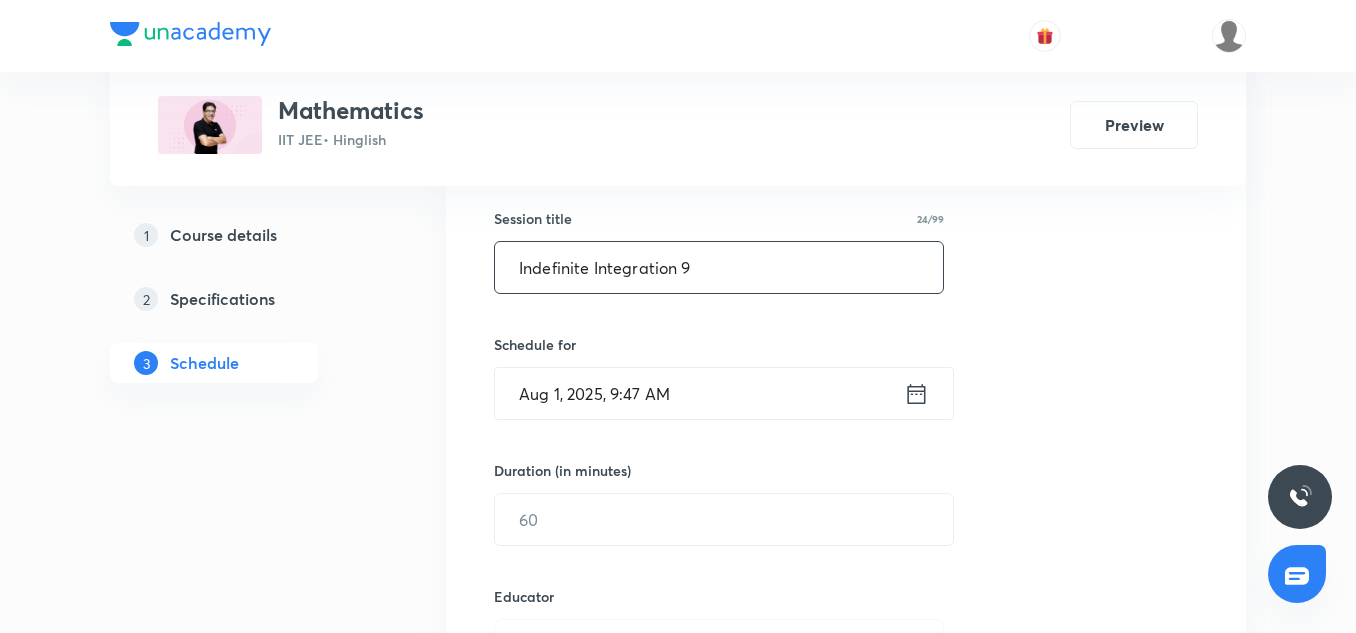 type on "Indefinite Integration 9" 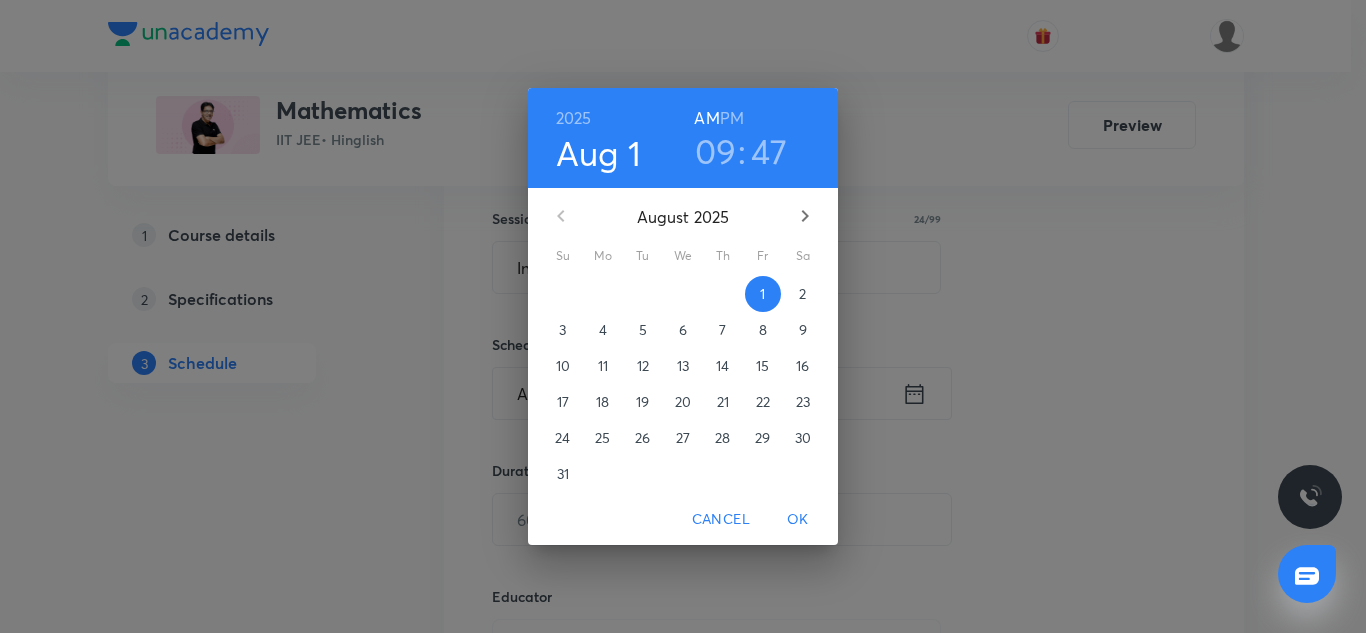 click on "47" at bounding box center (769, 151) 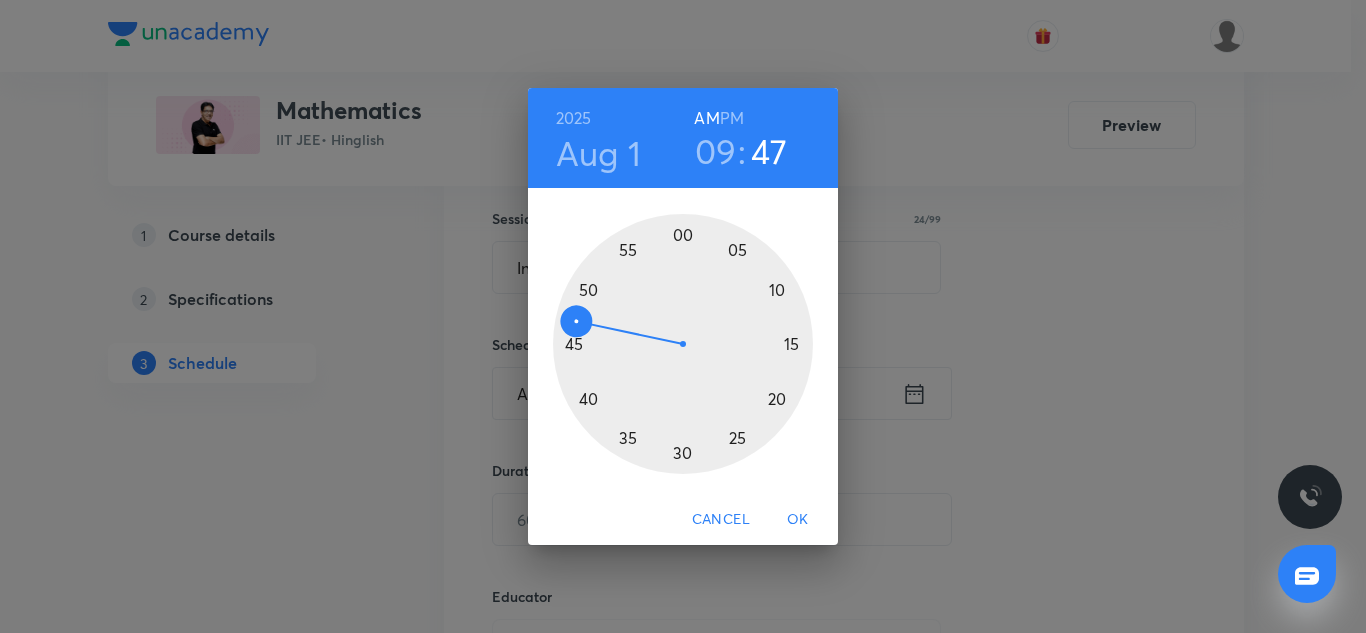 click at bounding box center [683, 344] 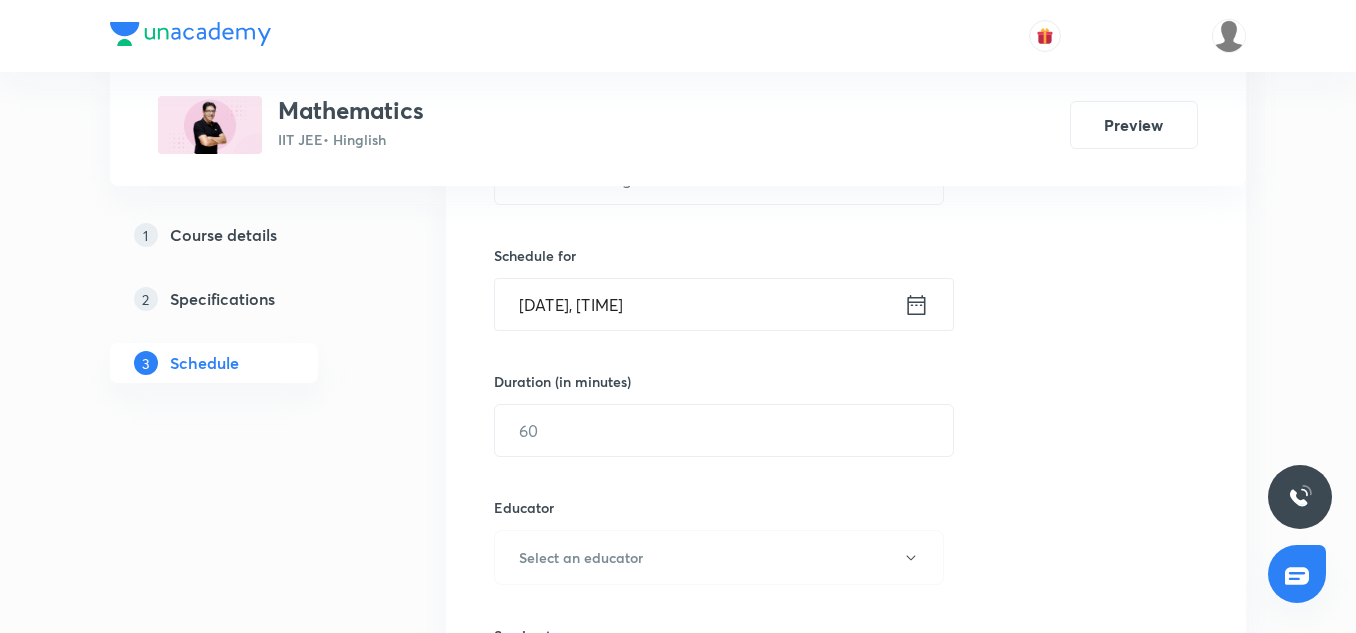 scroll, scrollTop: 449, scrollLeft: 0, axis: vertical 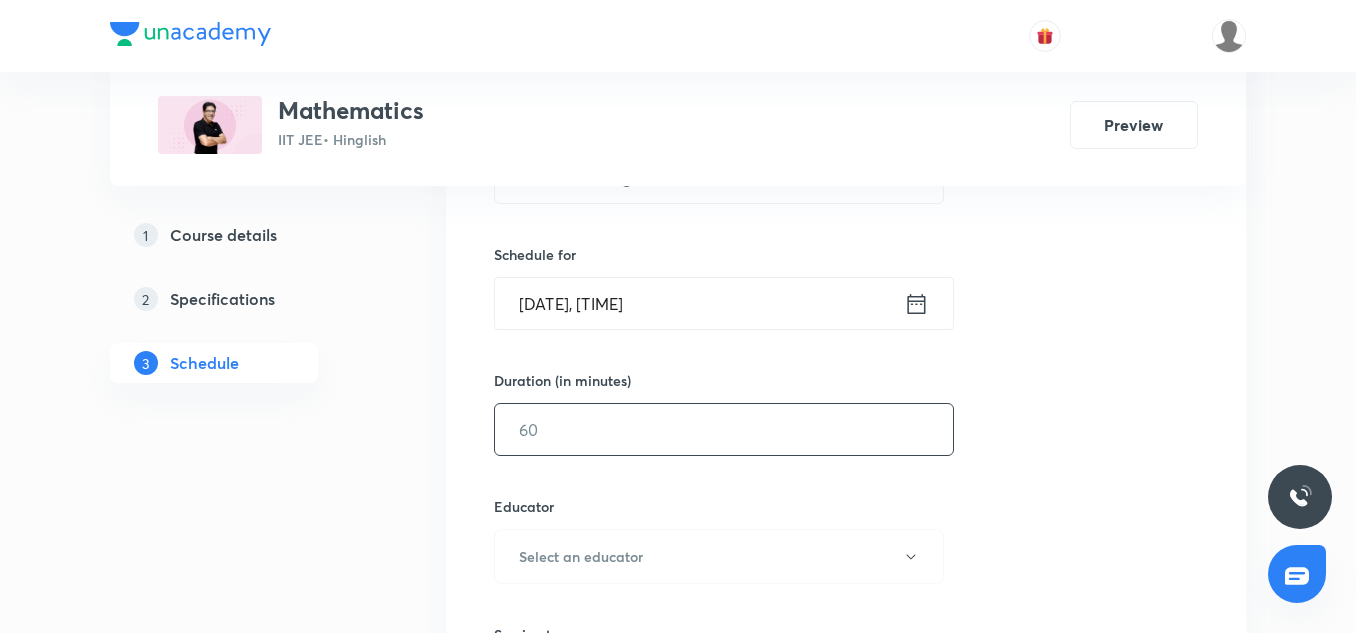 click at bounding box center (724, 429) 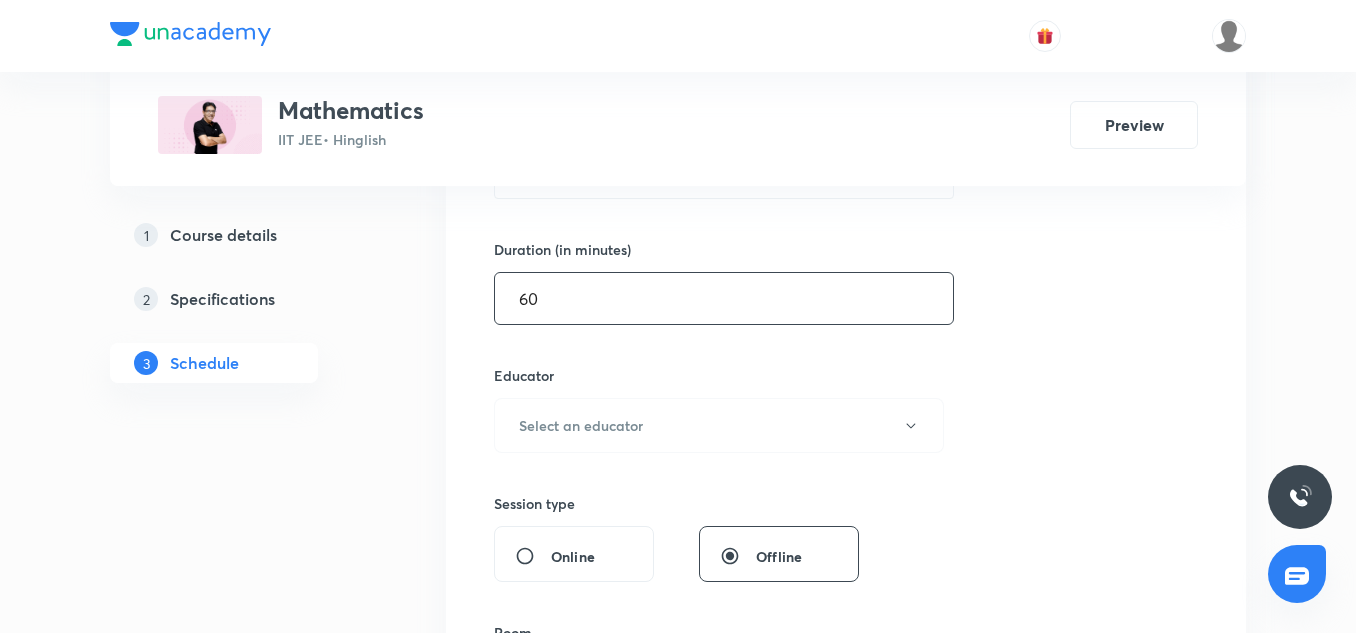 scroll, scrollTop: 597, scrollLeft: 0, axis: vertical 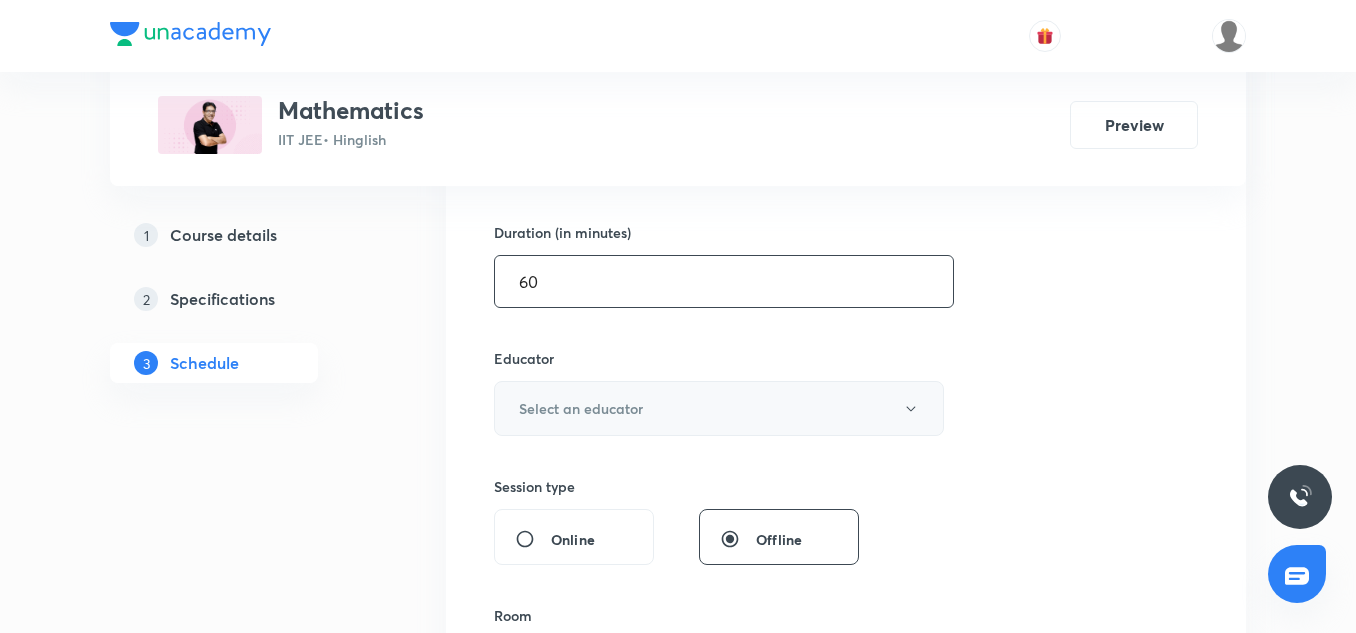 type on "60" 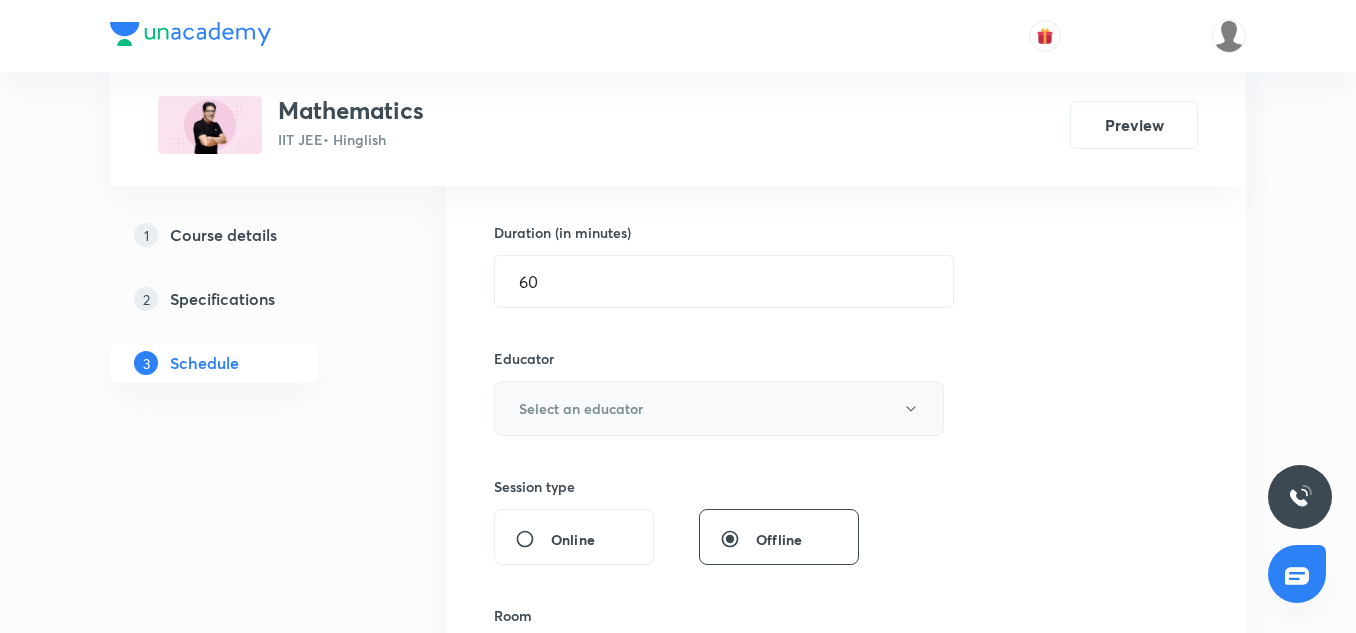 click on "Select an educator" at bounding box center [719, 408] 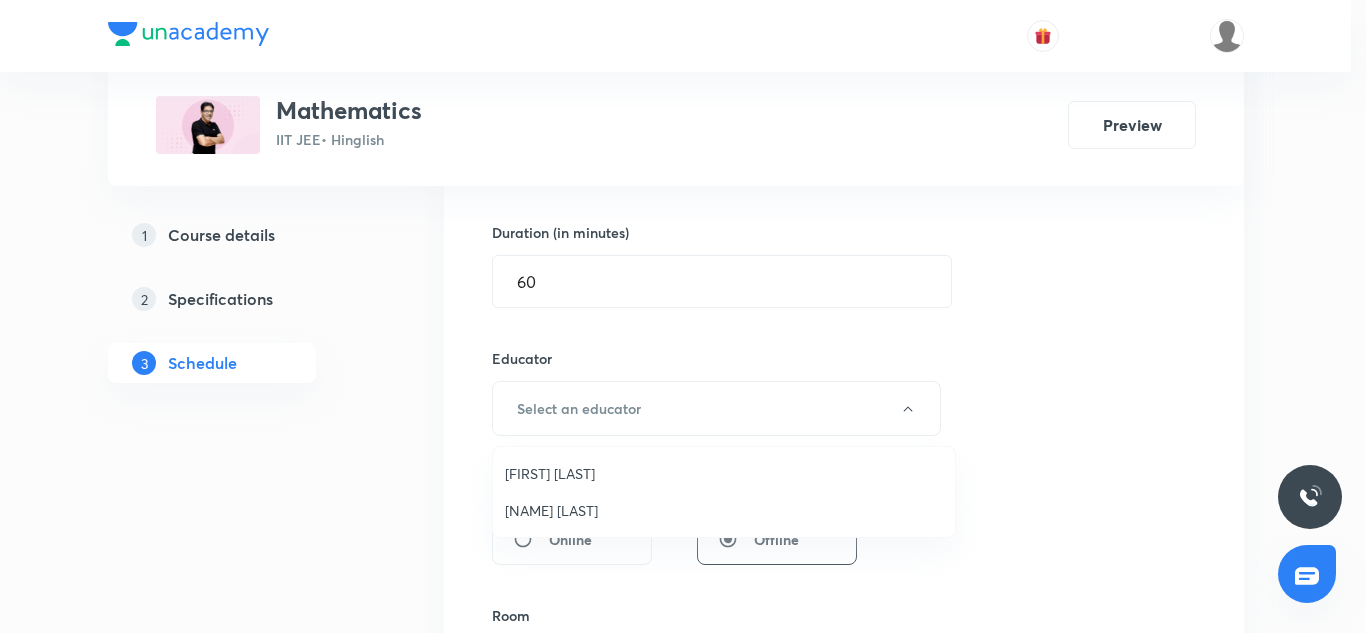 click on "Praveer Agrawal" at bounding box center (724, 510) 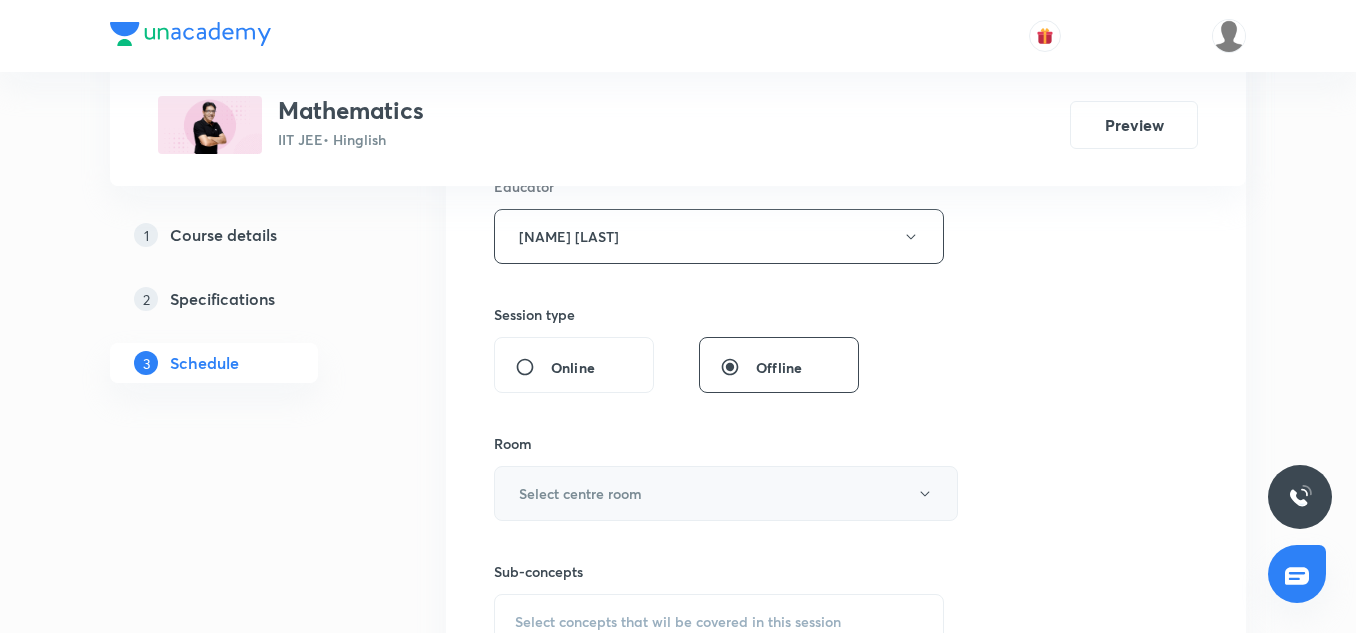 click on "Select centre room" at bounding box center [580, 493] 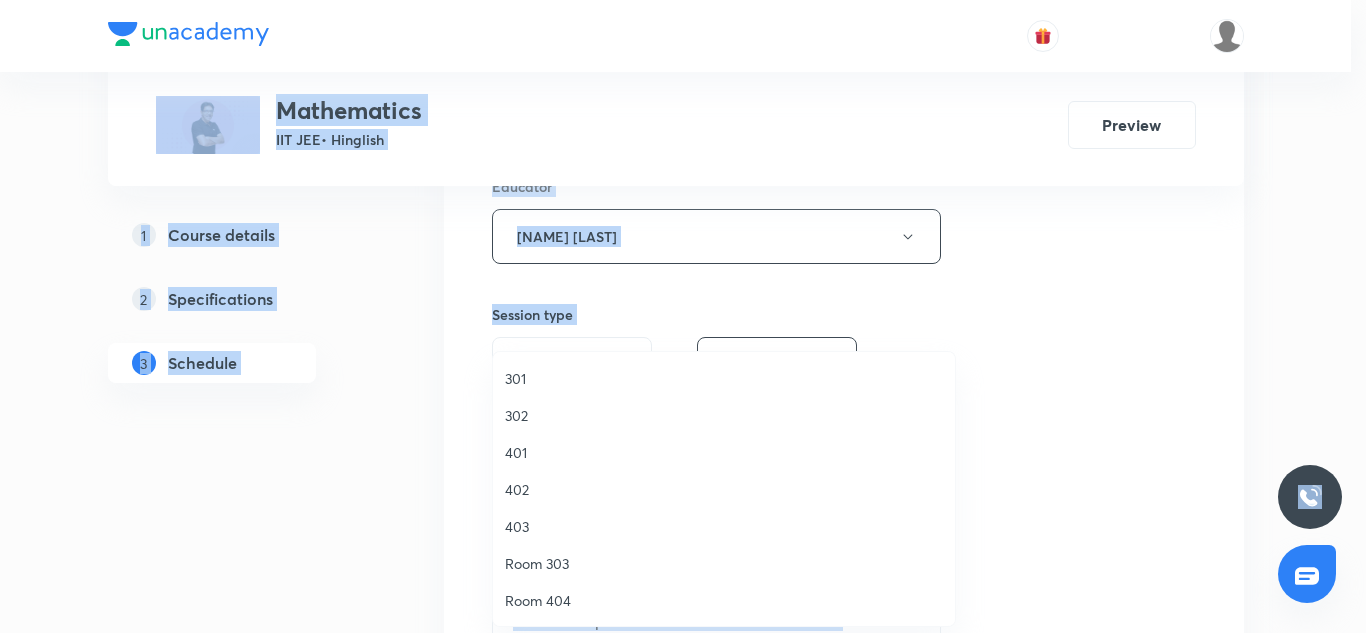 click on "402" at bounding box center [724, 489] 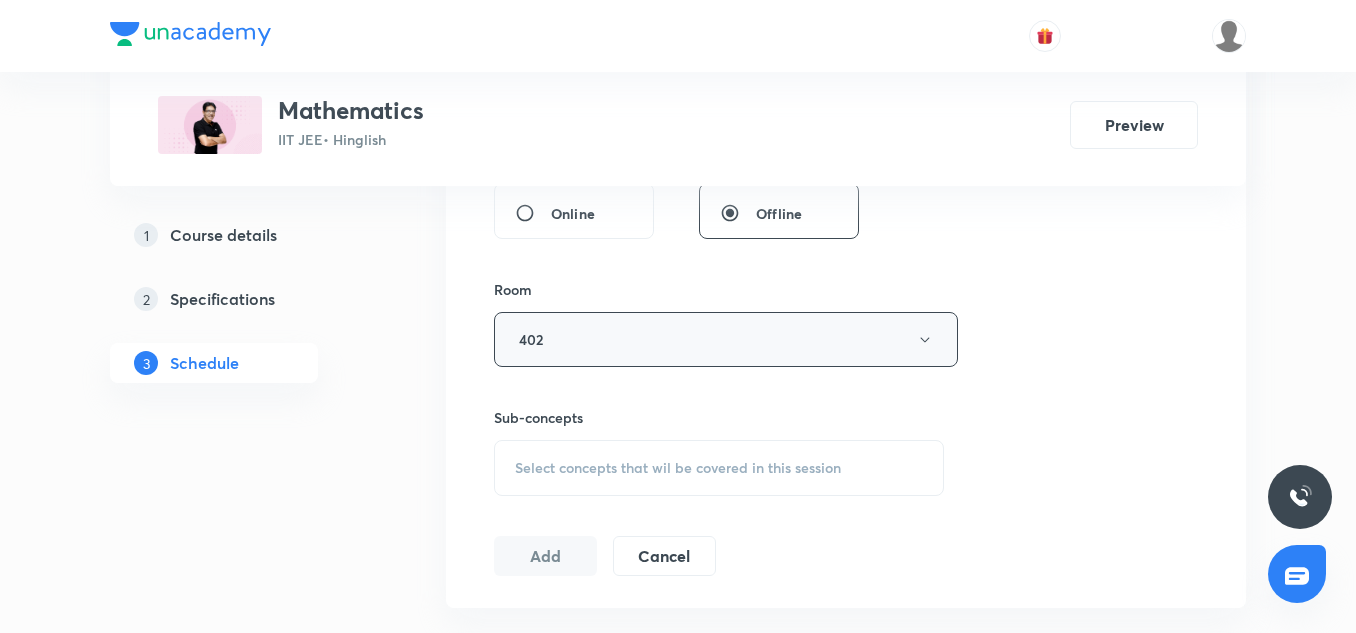 click on "Select concepts that wil be covered in this session" at bounding box center (678, 468) 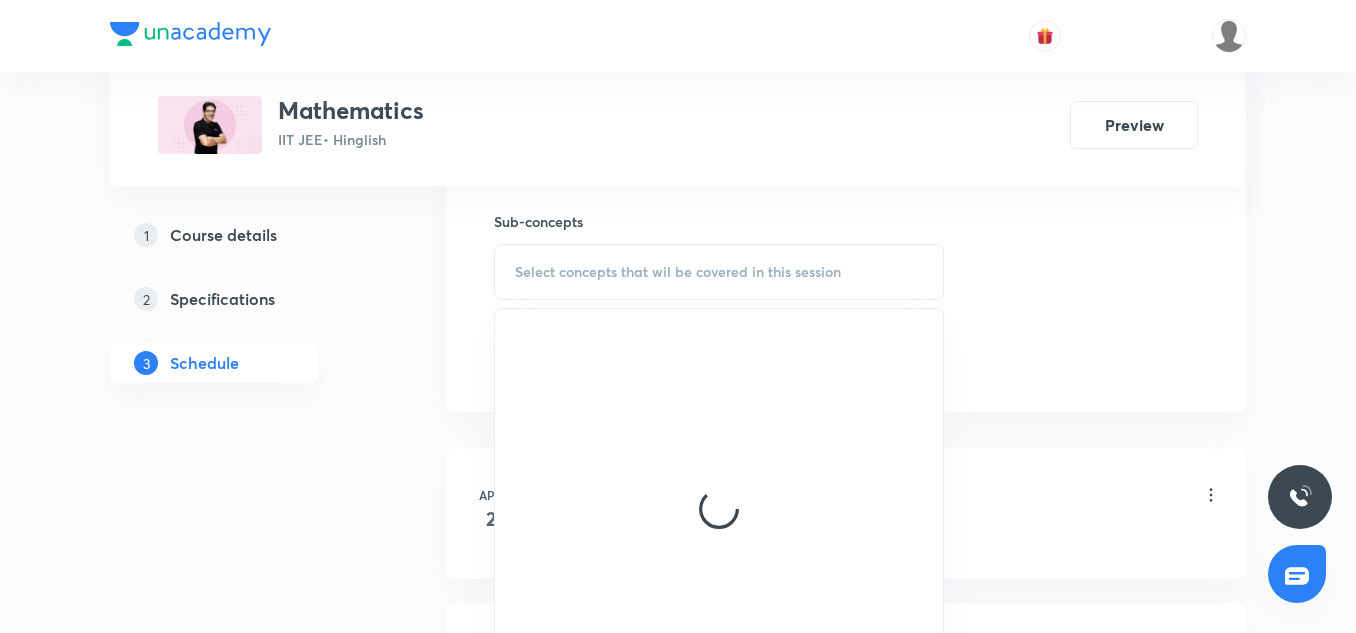 scroll, scrollTop: 1138, scrollLeft: 0, axis: vertical 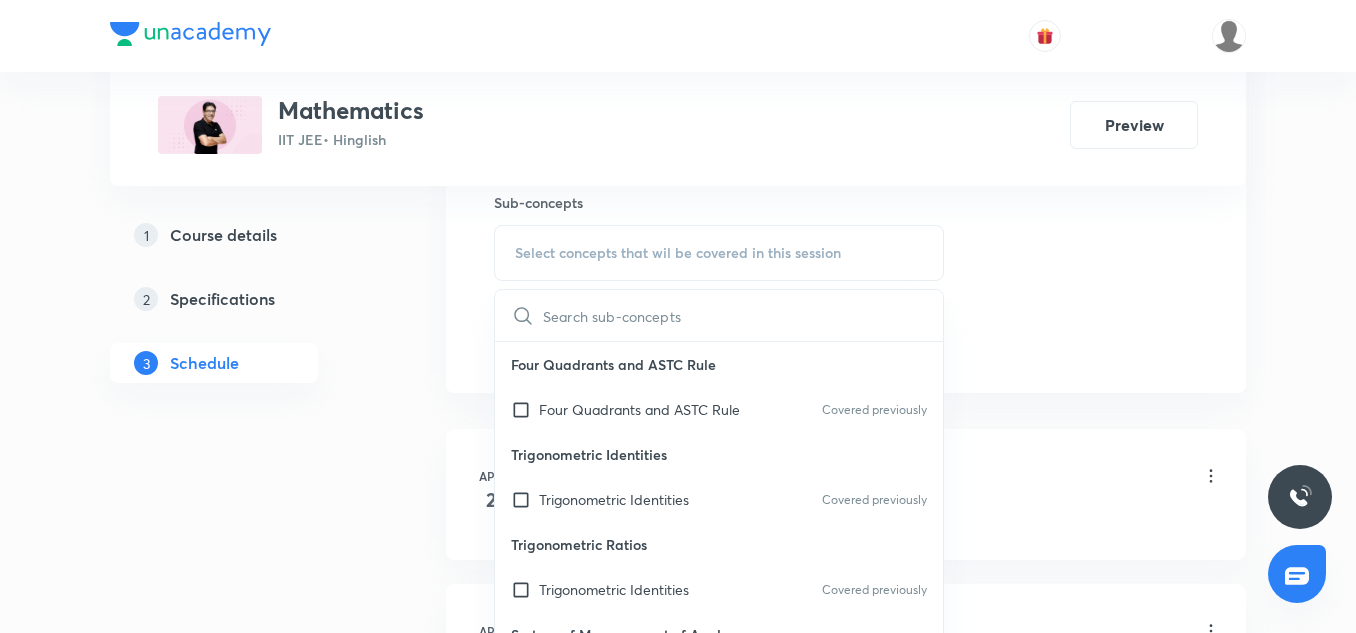 click on "Four Quadrants and ASTC Rule Covered previously" at bounding box center (719, 409) 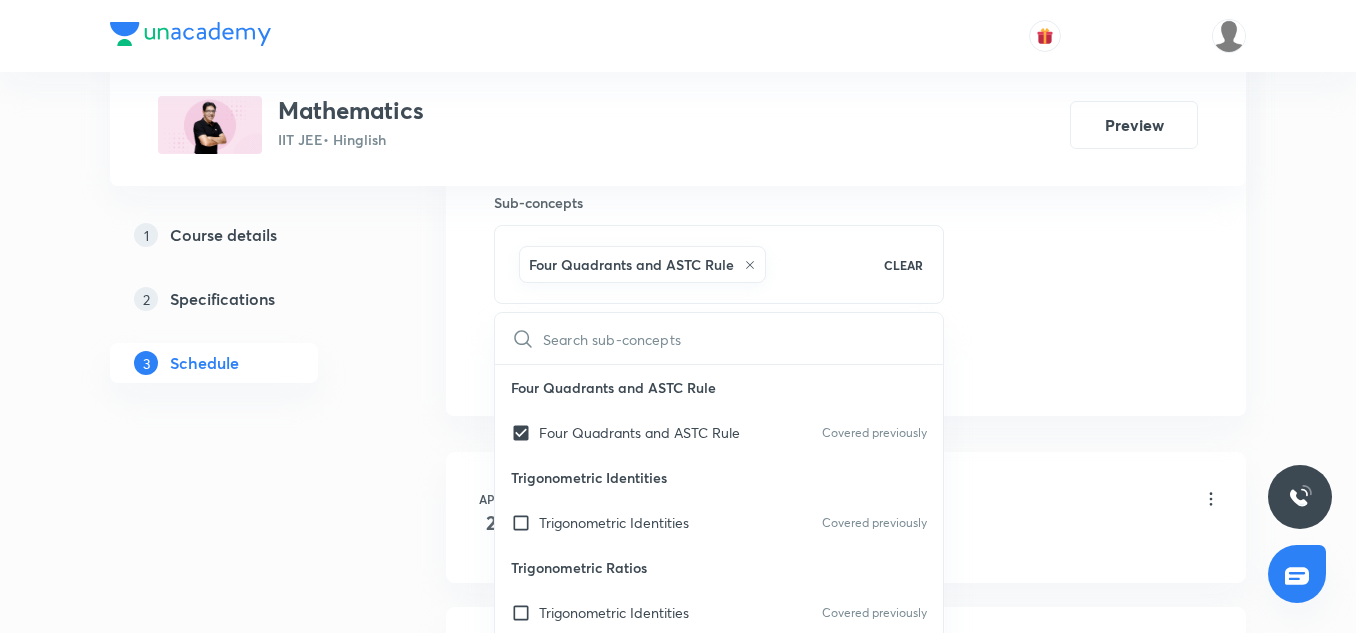 click on "Plus Courses Mathematics IIT JEE  • Hinglish Preview 1 Course details 2 Specifications 3 Schedule Schedule 86  classes Session  87 Live class Session title 24/99 Indefinite Integration 9 ​ Schedule for Aug 1, 2025, 9:50 AM ​ Duration (in minutes) 60 ​ Educator Praveer Agrawal   Session type Online Offline Room 402 Sub-concepts Four Quadrants and ASTC Rule CLEAR ​ Four Quadrants and ASTC Rule Four Quadrants and ASTC Rule Covered previously Trigonometric Identities Trigonometric Identities Covered previously Trigonometric Ratios Trigonometric Identities Covered previously System of Measurement of Angle System of Measurement of Angle Angle Angle Trigonometry Trigonometry Geometrical Expression Geometrical Expression Arithmetic Progression Arithmetic Progression Componendo and Dividendo Rule Componendo and Dividendo Rule Logarithm Logarithm Binomial Expression Binomial Expression Quadratic Equation Quadratic Equation Basic Maths used in Physics Basic Maths used in Physics Axis or axes Axis or axes Mode" at bounding box center (678, 6442) 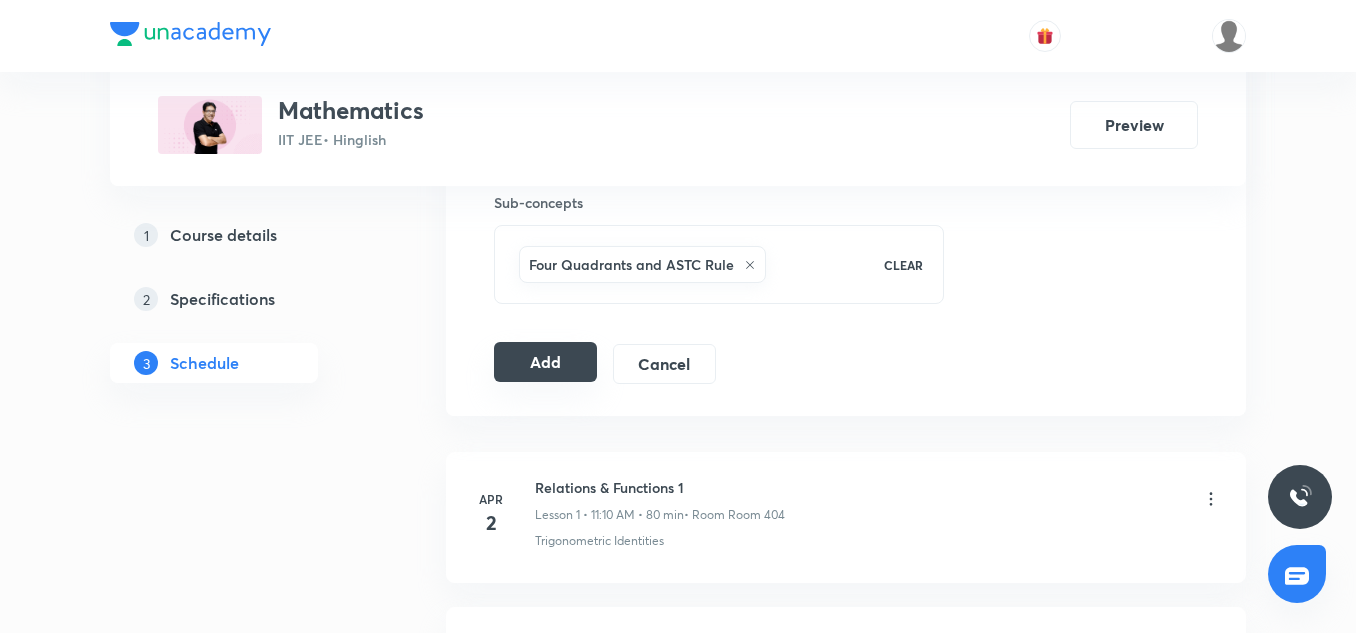 drag, startPoint x: 571, startPoint y: 413, endPoint x: 561, endPoint y: 376, distance: 38.327538 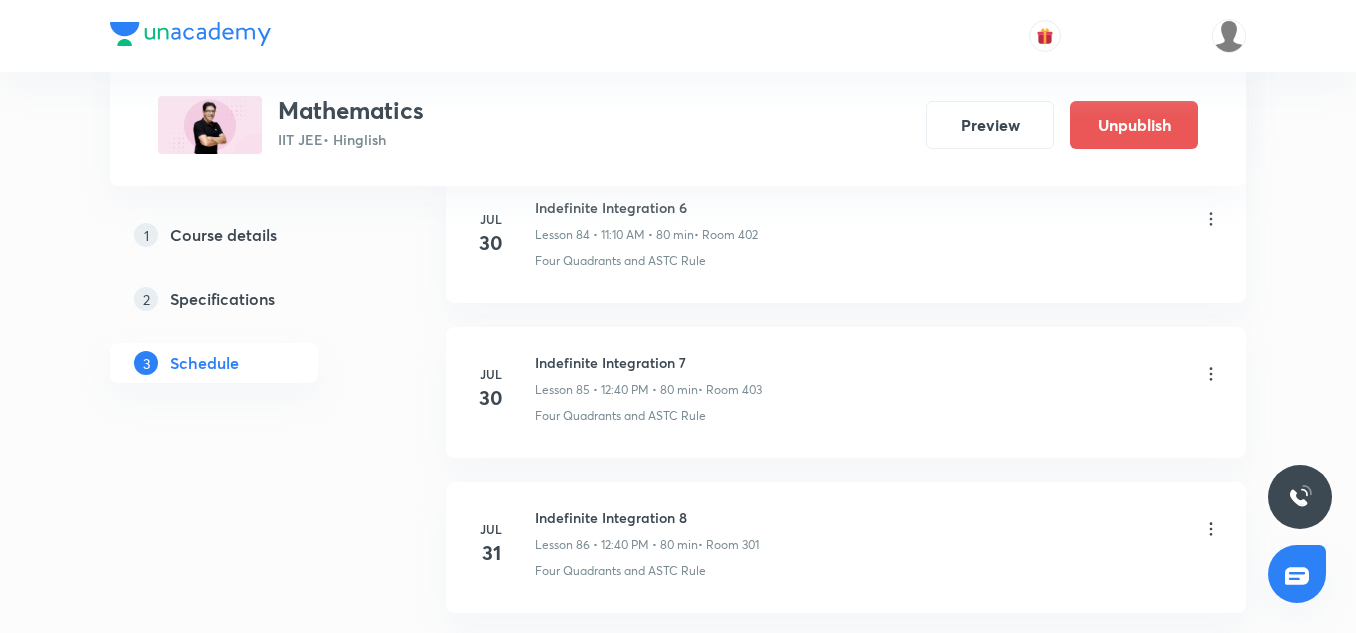 scroll, scrollTop: 13536, scrollLeft: 0, axis: vertical 